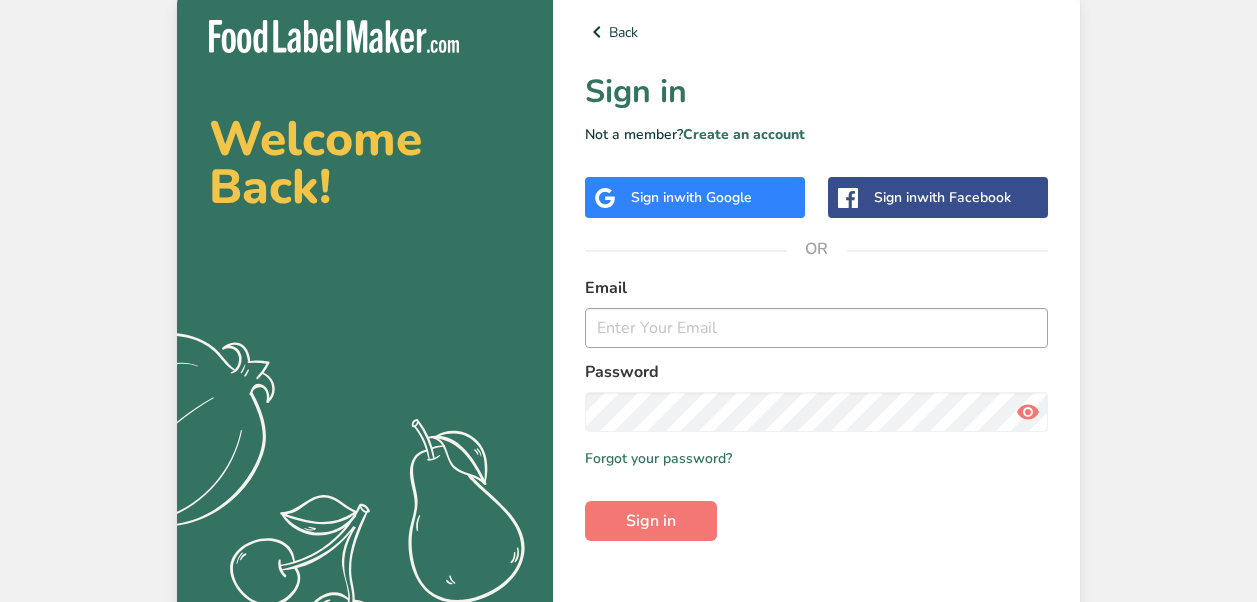 scroll, scrollTop: 0, scrollLeft: 0, axis: both 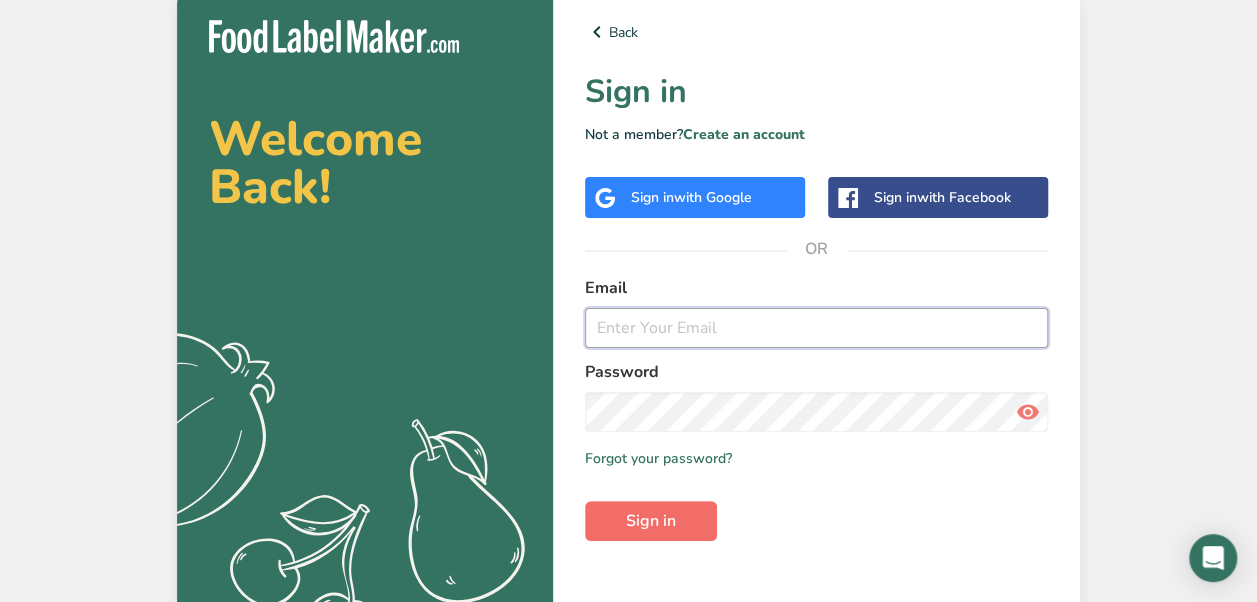 type on "[EMAIL]" 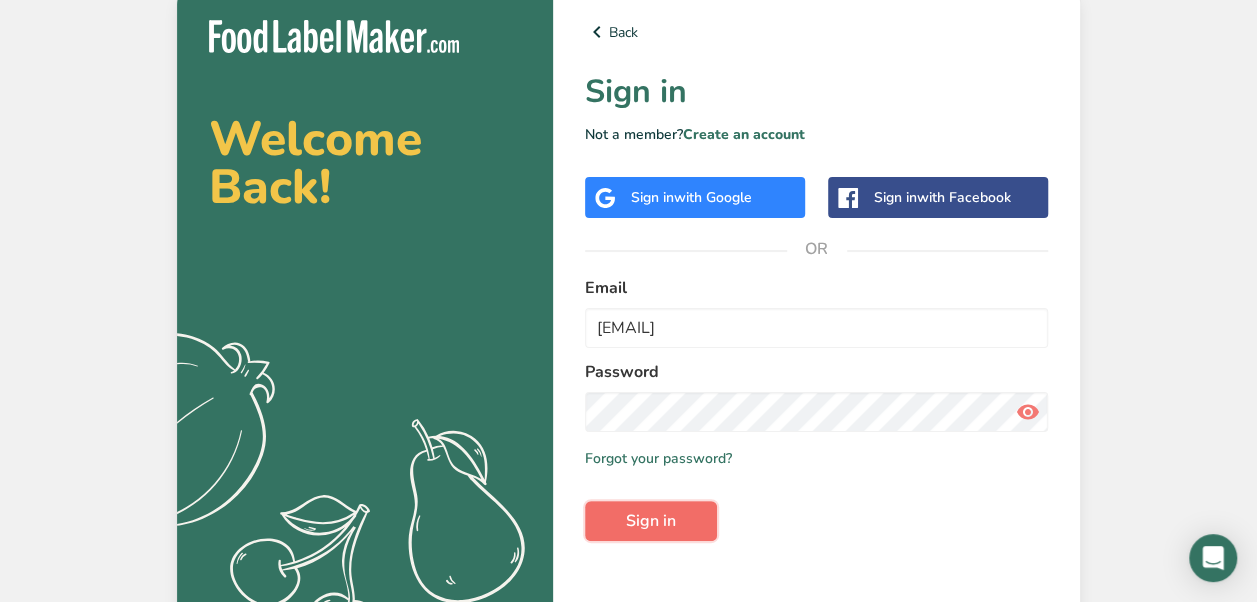 click on "Sign in" at bounding box center [651, 521] 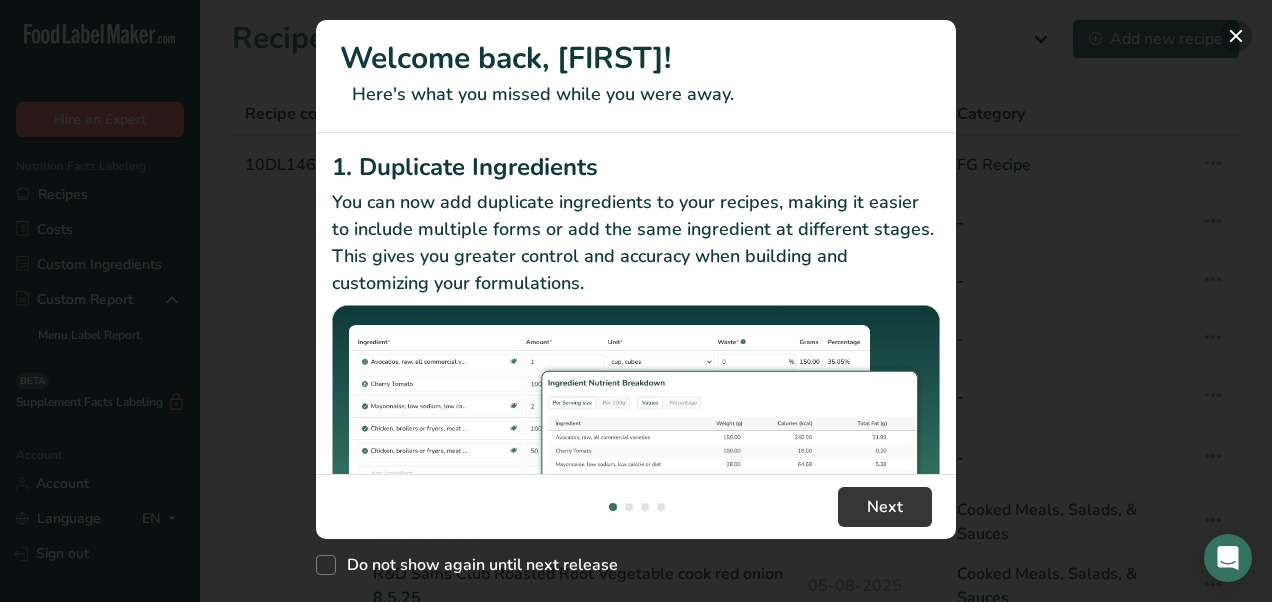 click at bounding box center (1236, 36) 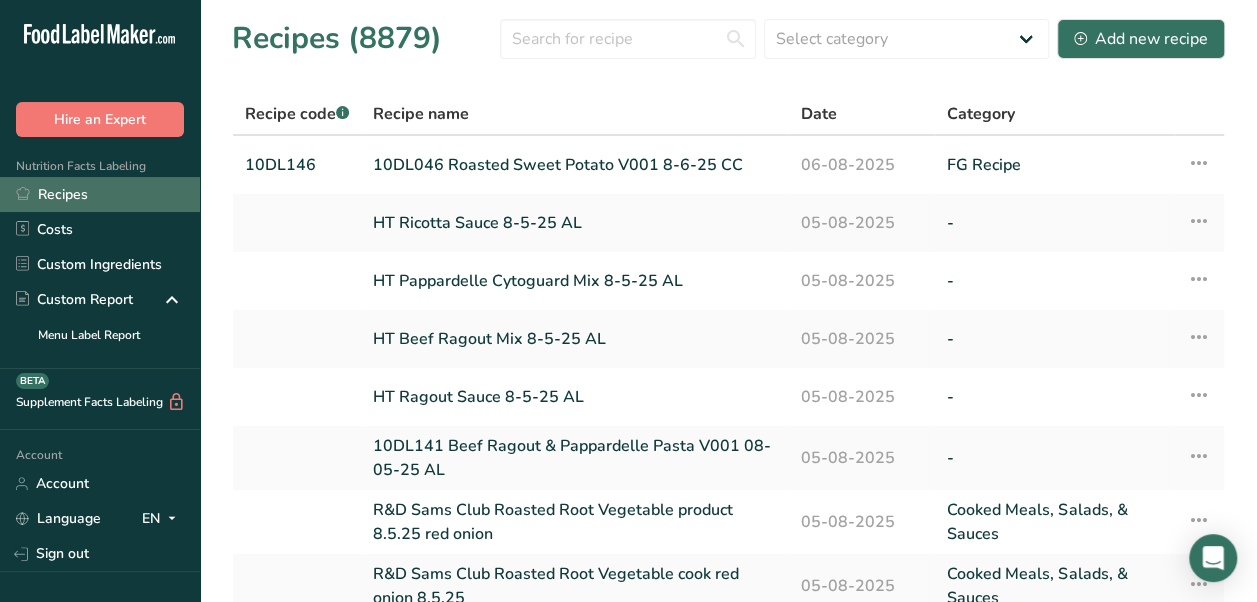 click on "Recipes" at bounding box center [100, 194] 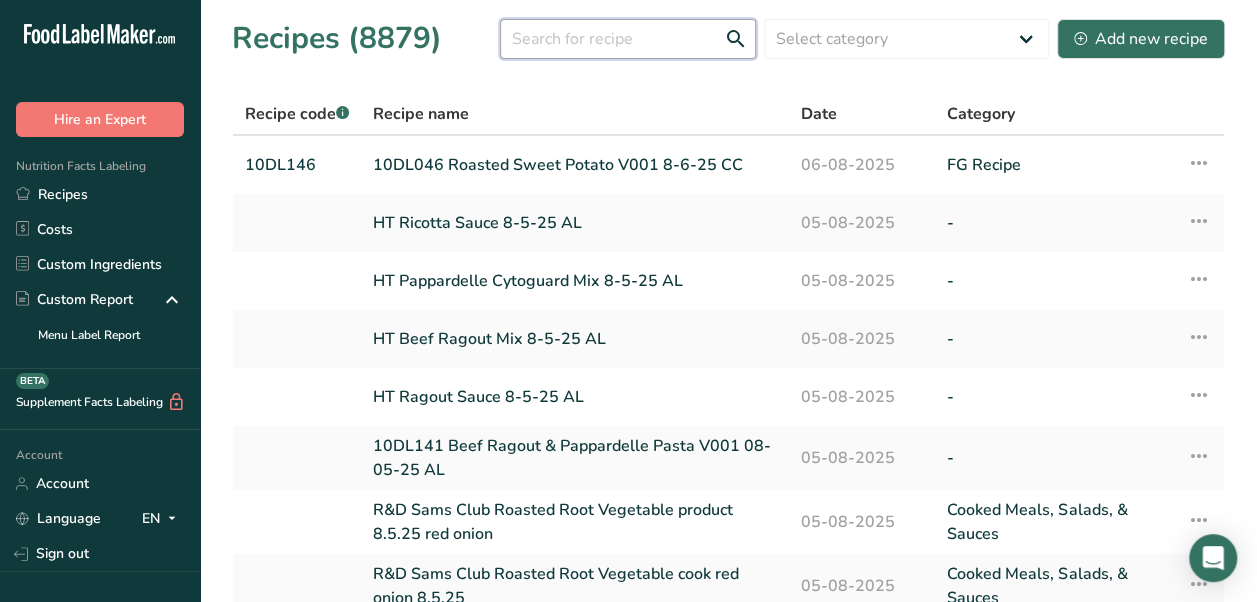 click at bounding box center [628, 39] 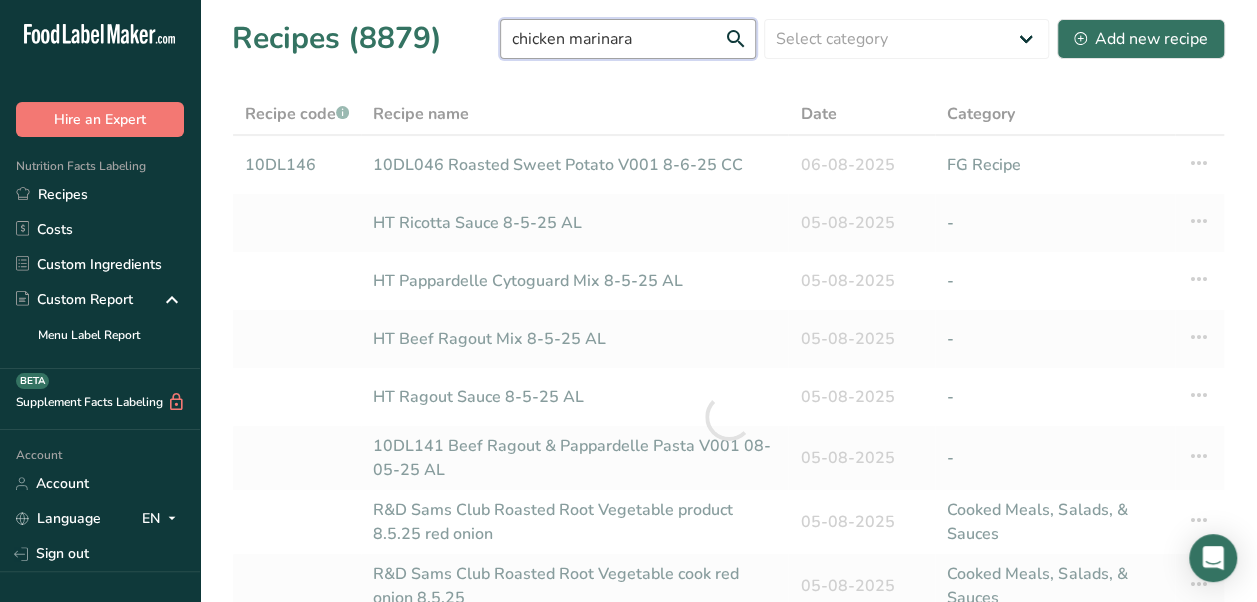 click on "chicken marinara" at bounding box center (628, 39) 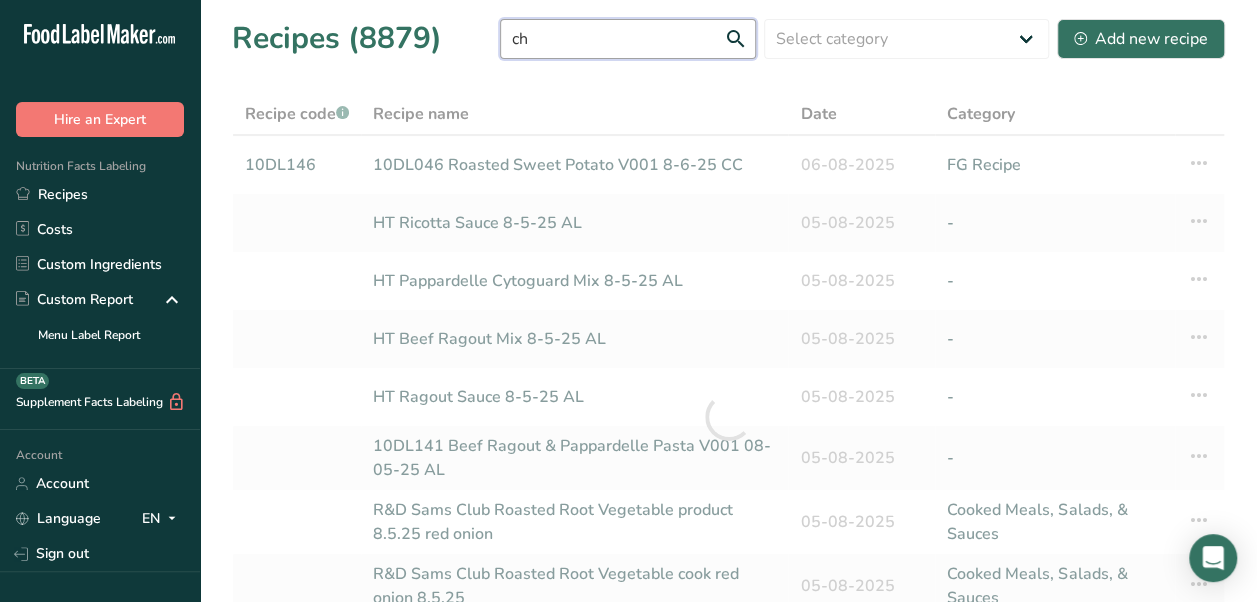 type on "c" 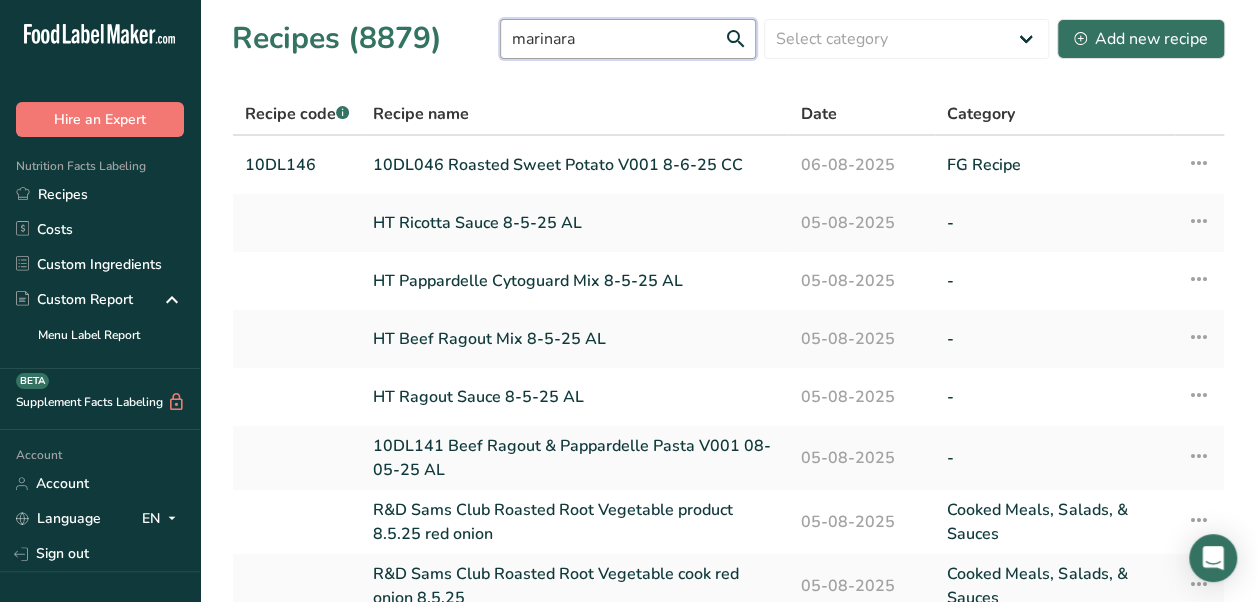 type on "marinara" 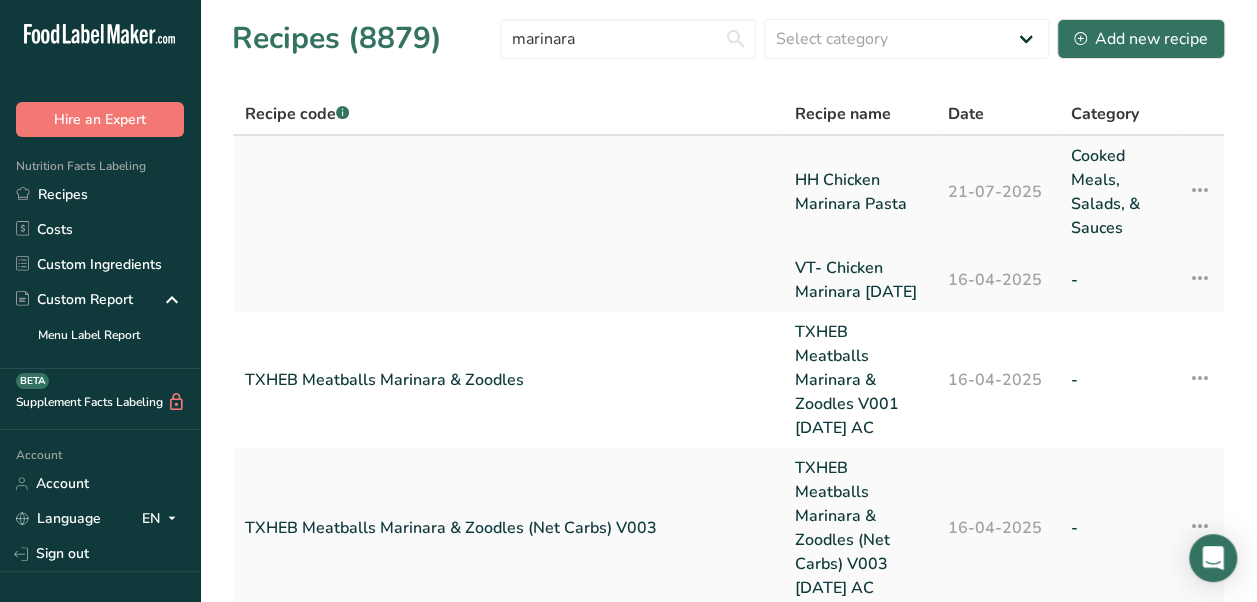 click on "HH Chicken Marinara Pasta" at bounding box center [859, 192] 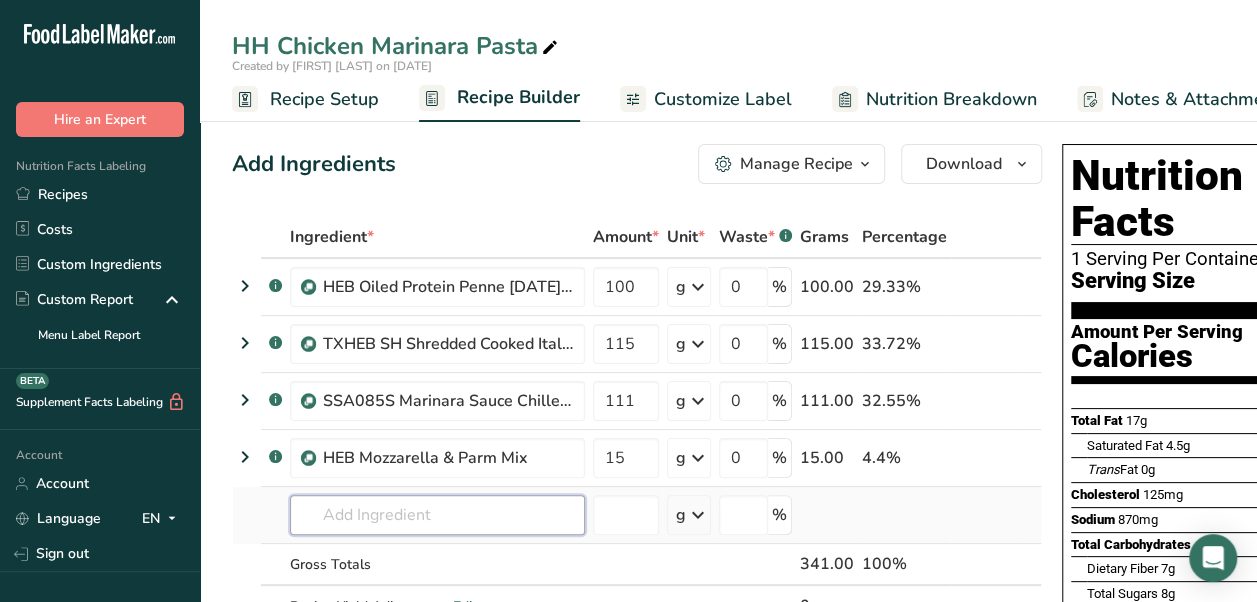 click at bounding box center (437, 515) 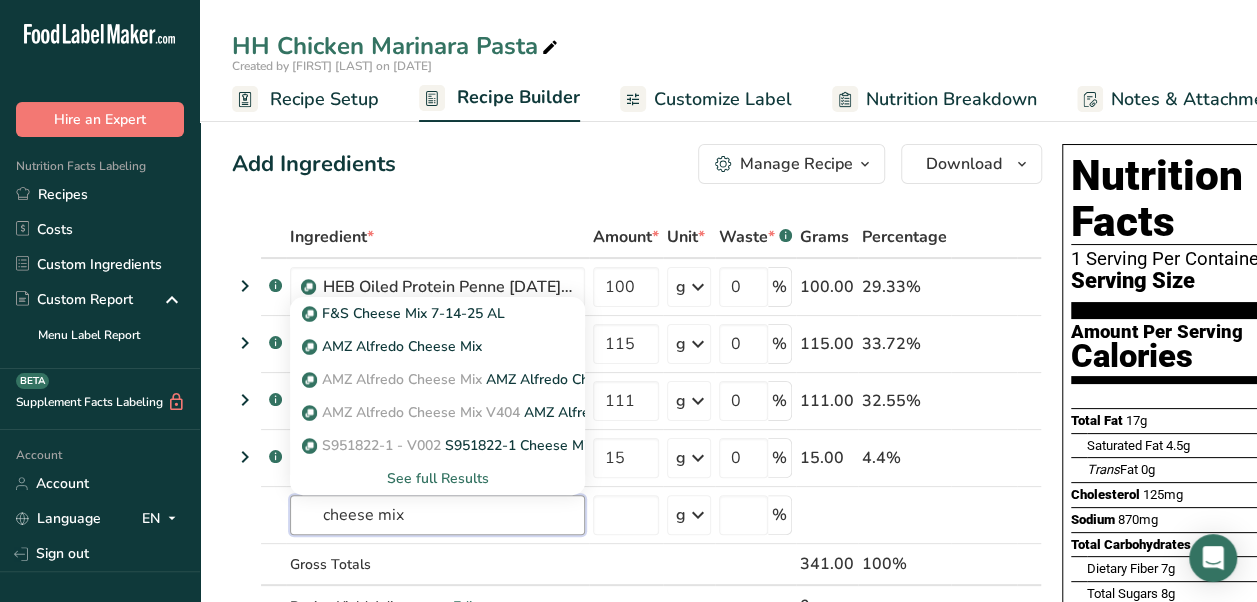 type on "cheese mix" 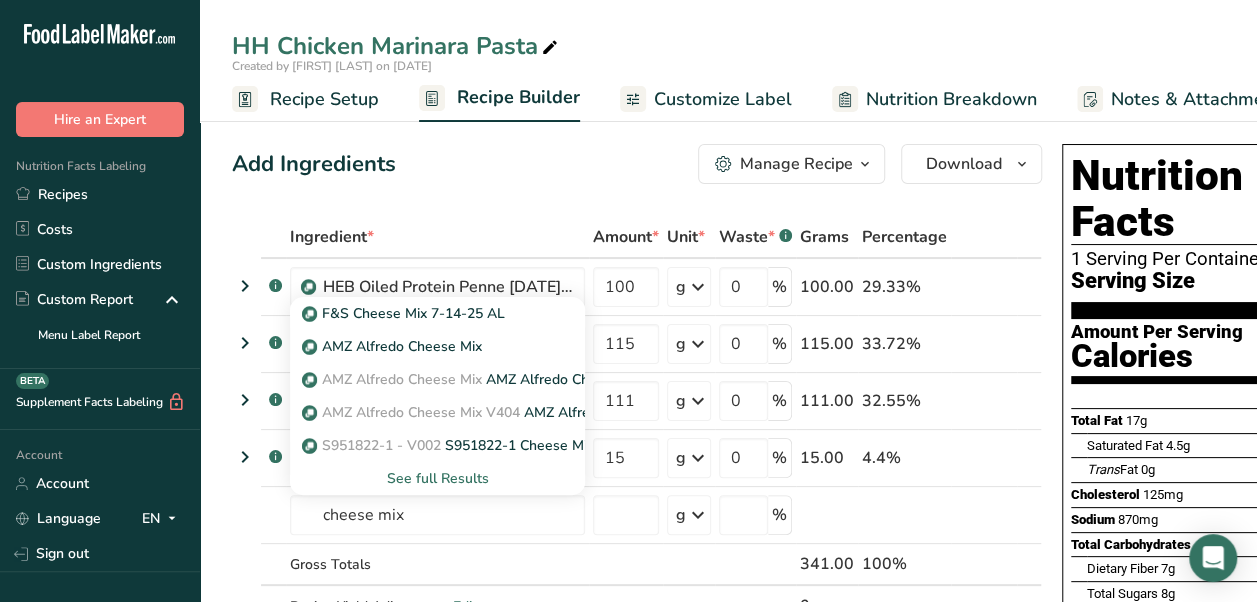 type 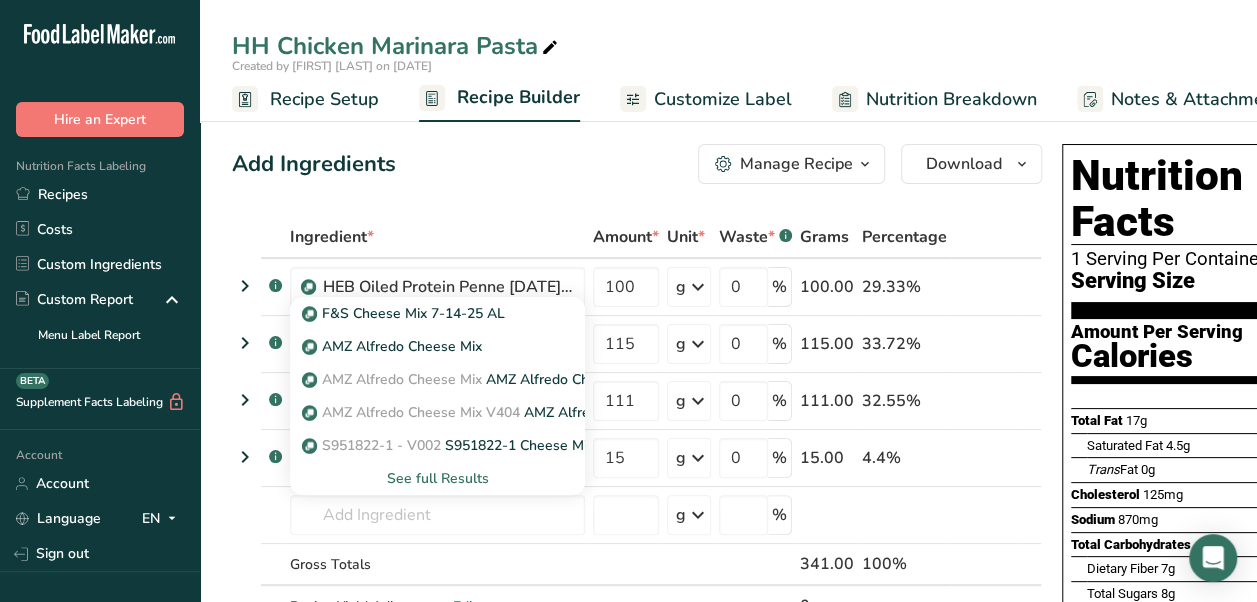 click on "Sodium
870mg
38%" at bounding box center (1214, 519) 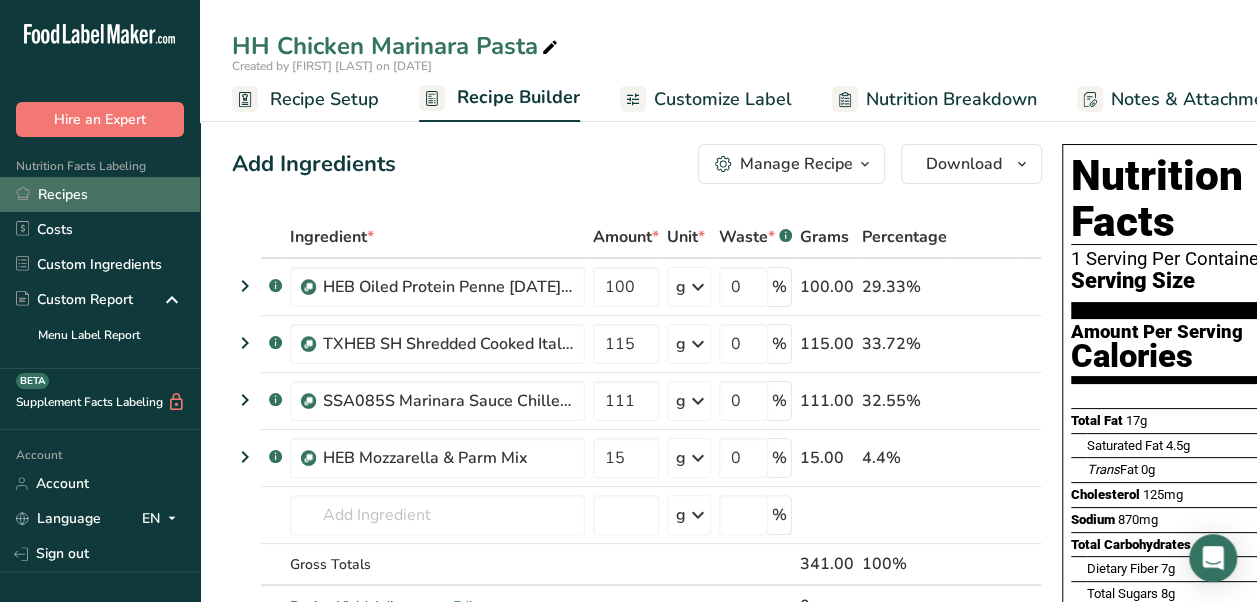 click on "Recipes" at bounding box center [100, 194] 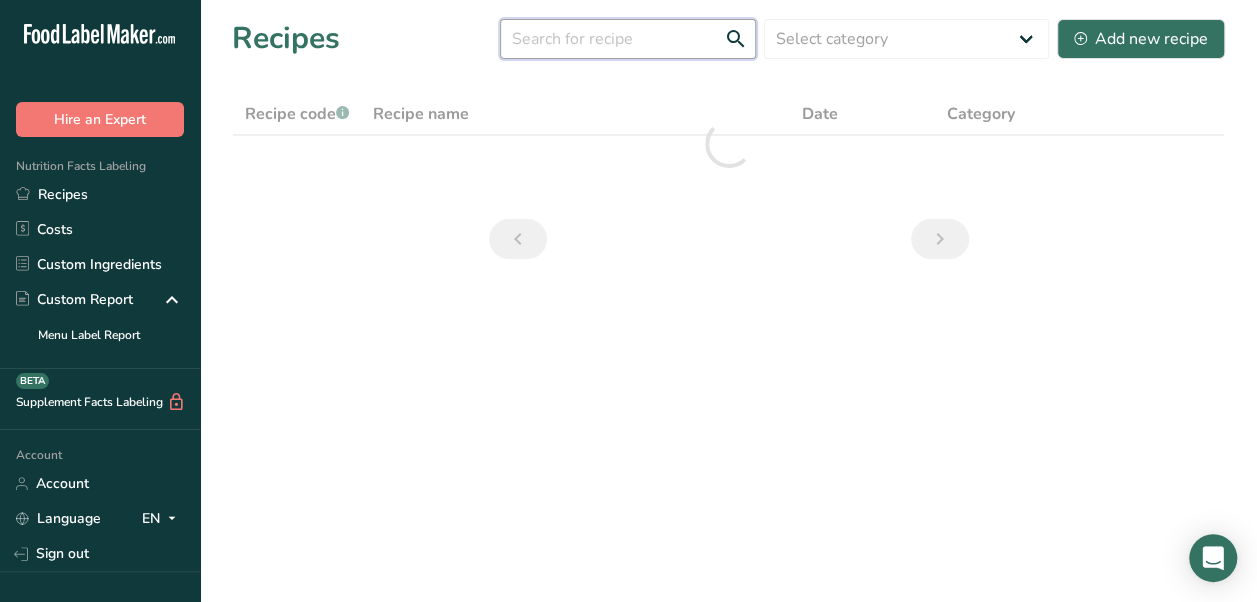 click at bounding box center (628, 39) 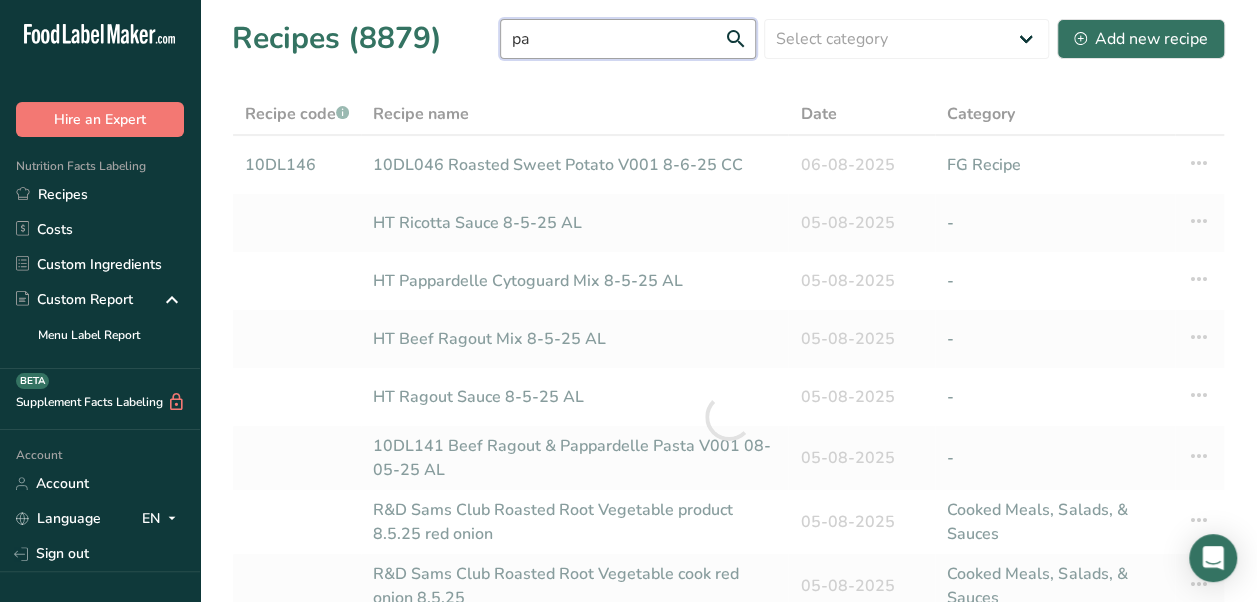 type on "p" 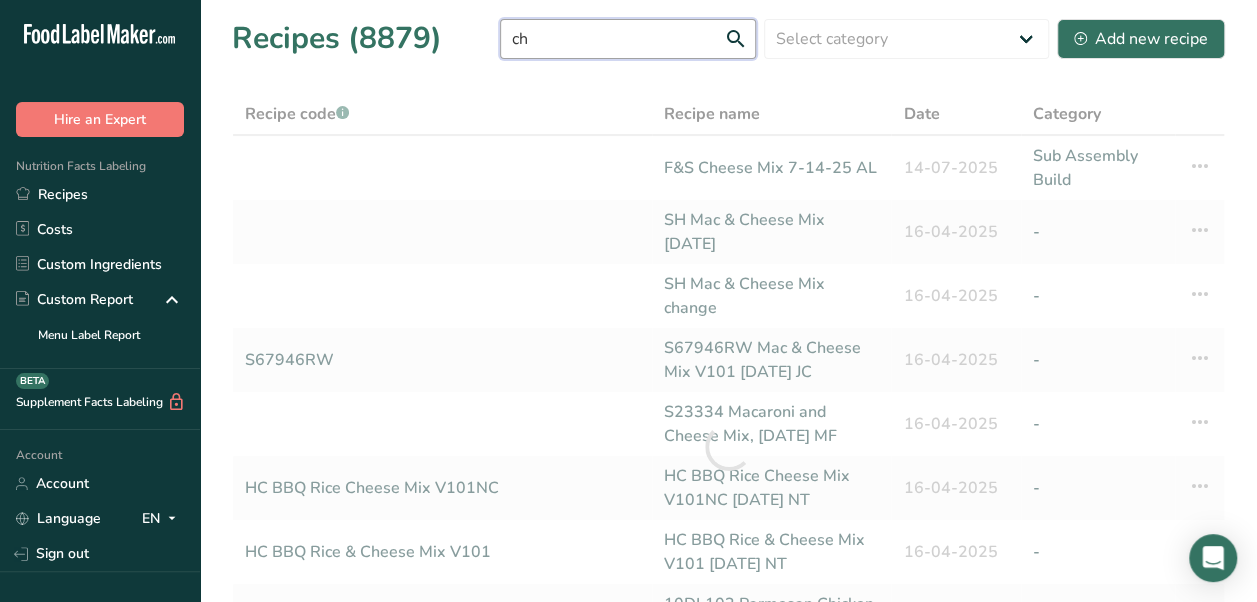 type on "c" 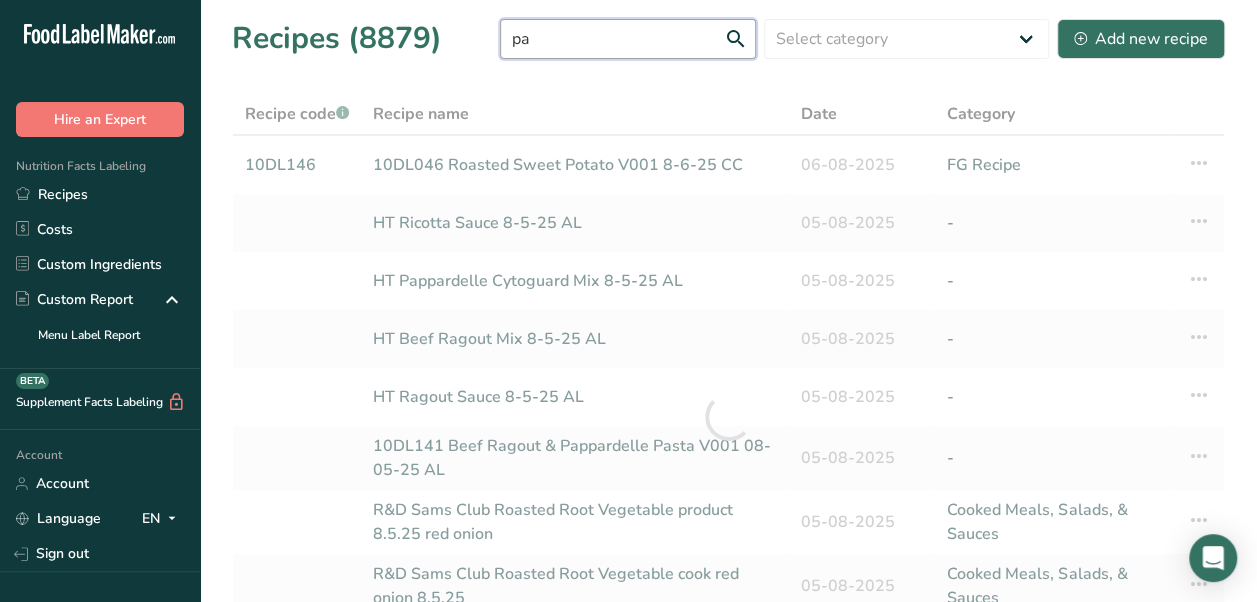 type on "p" 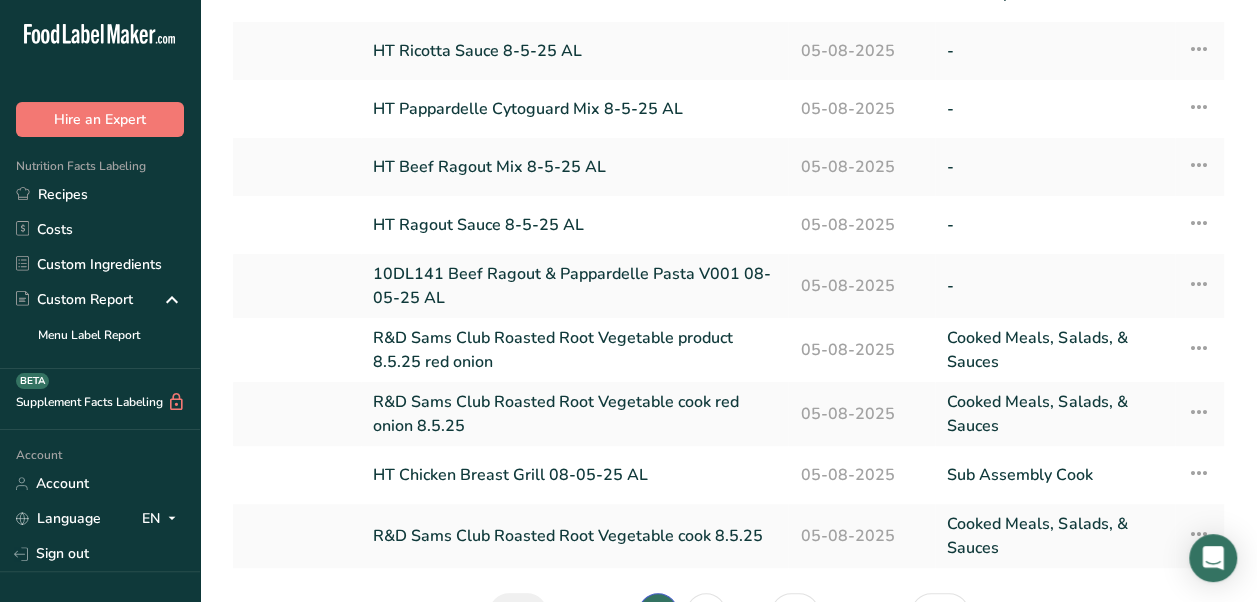 scroll, scrollTop: 0, scrollLeft: 0, axis: both 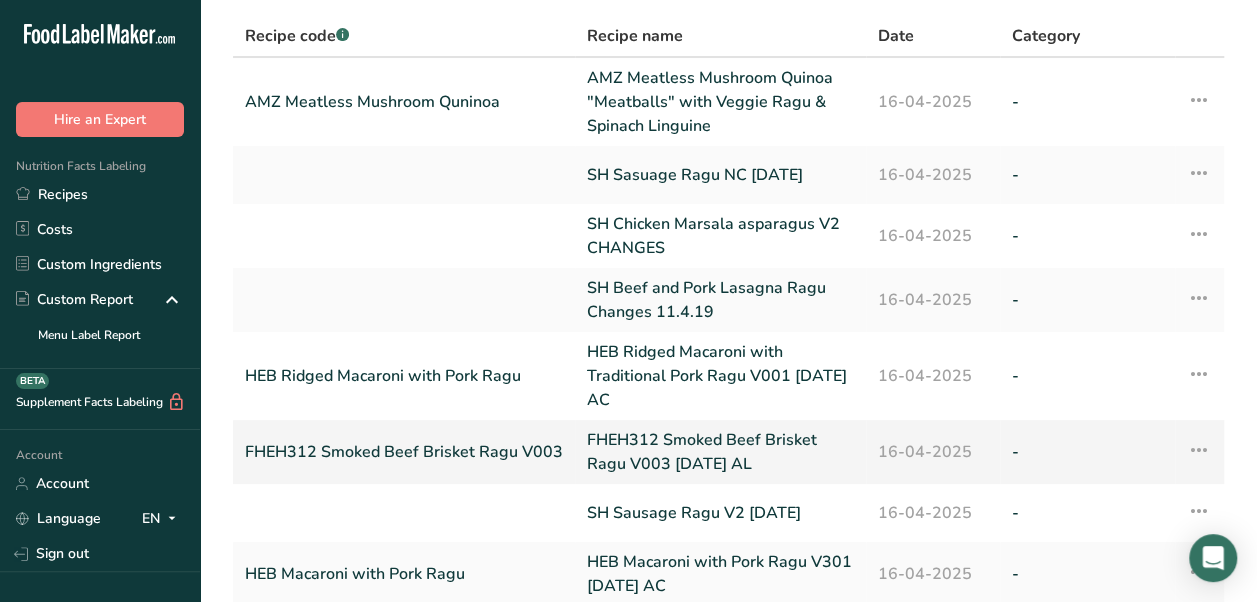 type on "ragu" 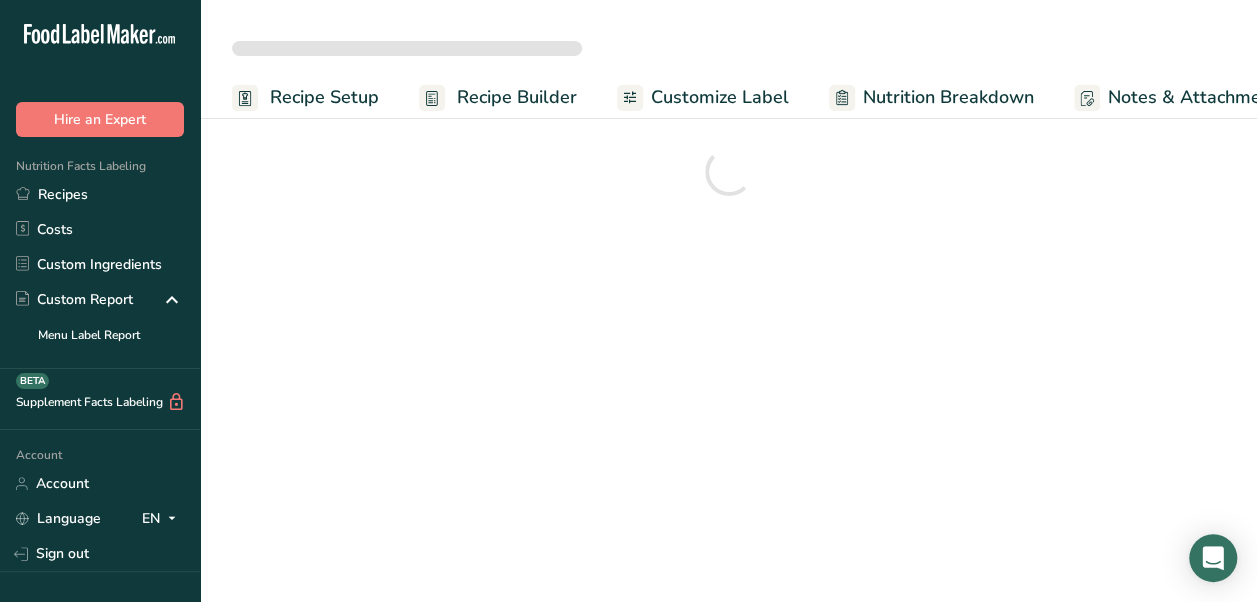 scroll, scrollTop: 0, scrollLeft: 0, axis: both 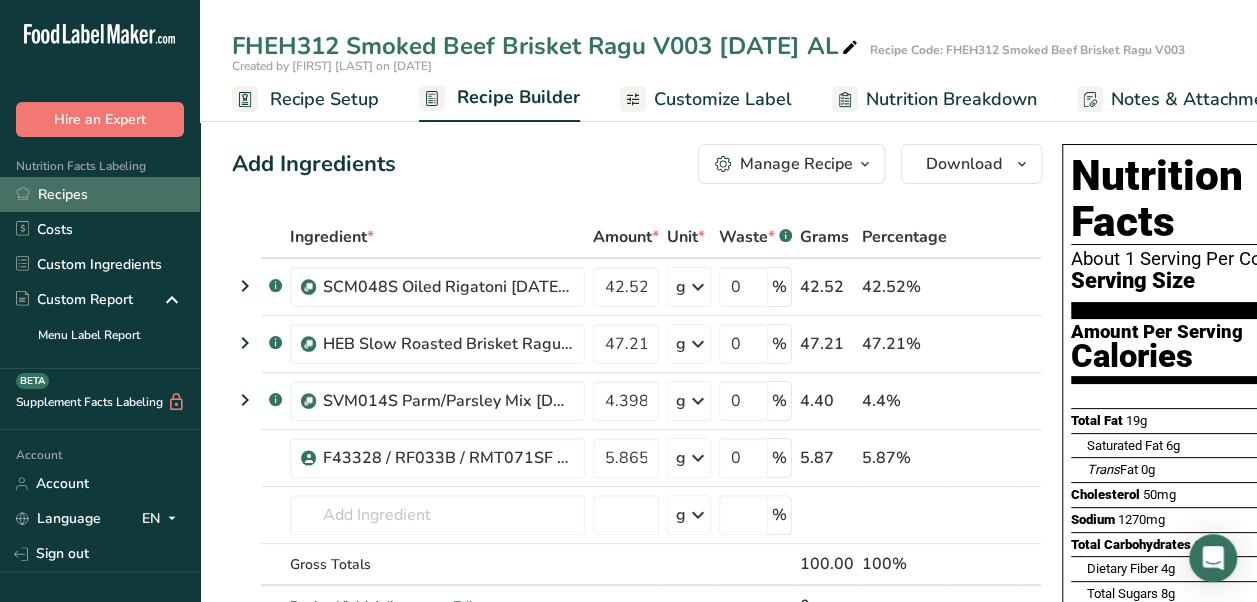 click on "Recipes" at bounding box center (100, 194) 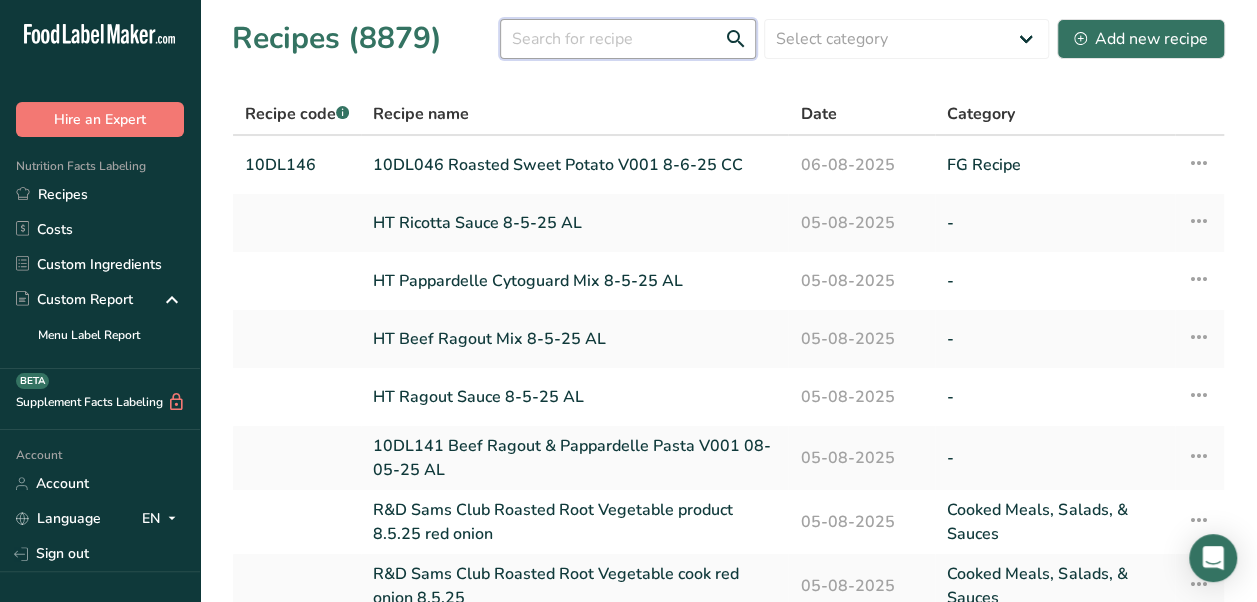 click at bounding box center [628, 39] 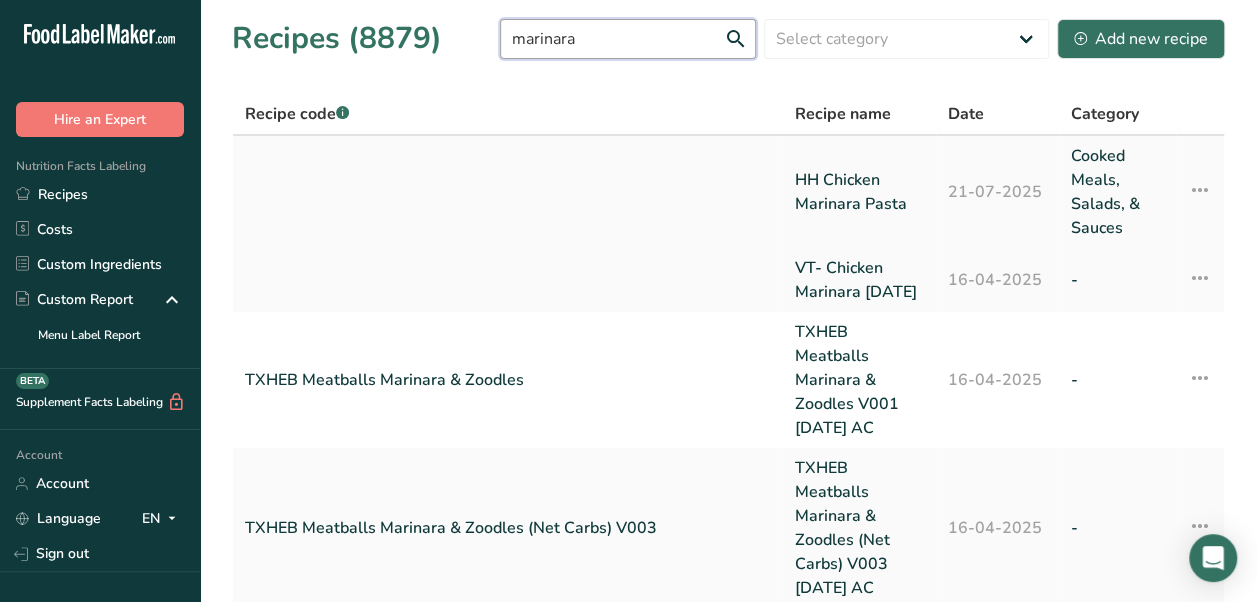 type on "marinara" 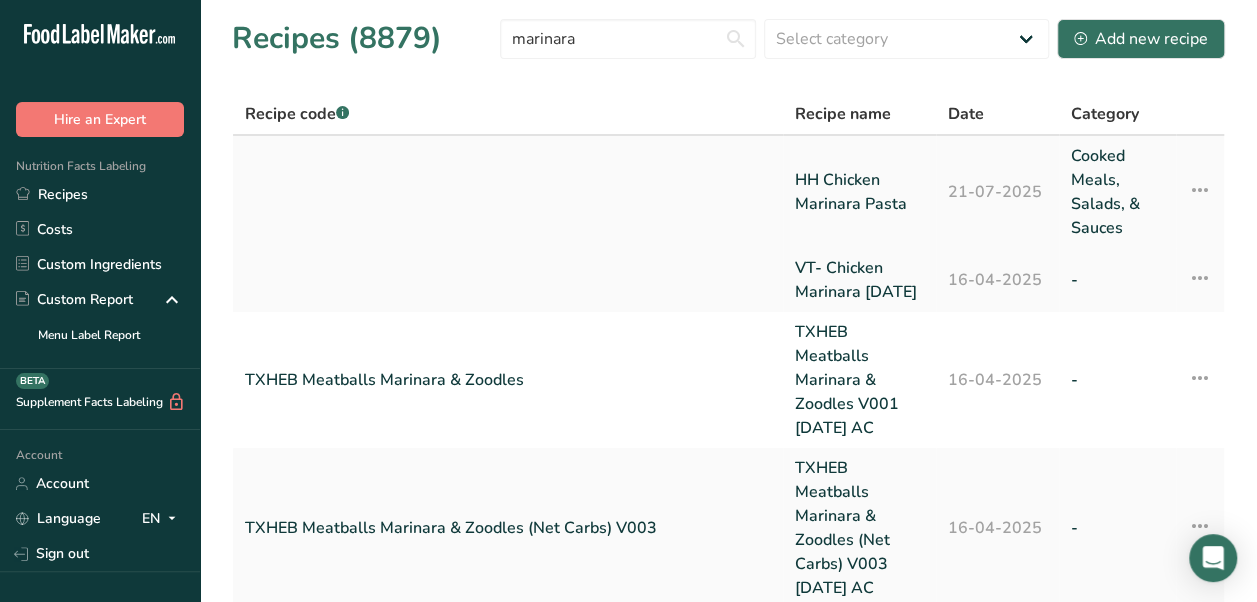 click on "HH Chicken Marinara Pasta" at bounding box center [859, 192] 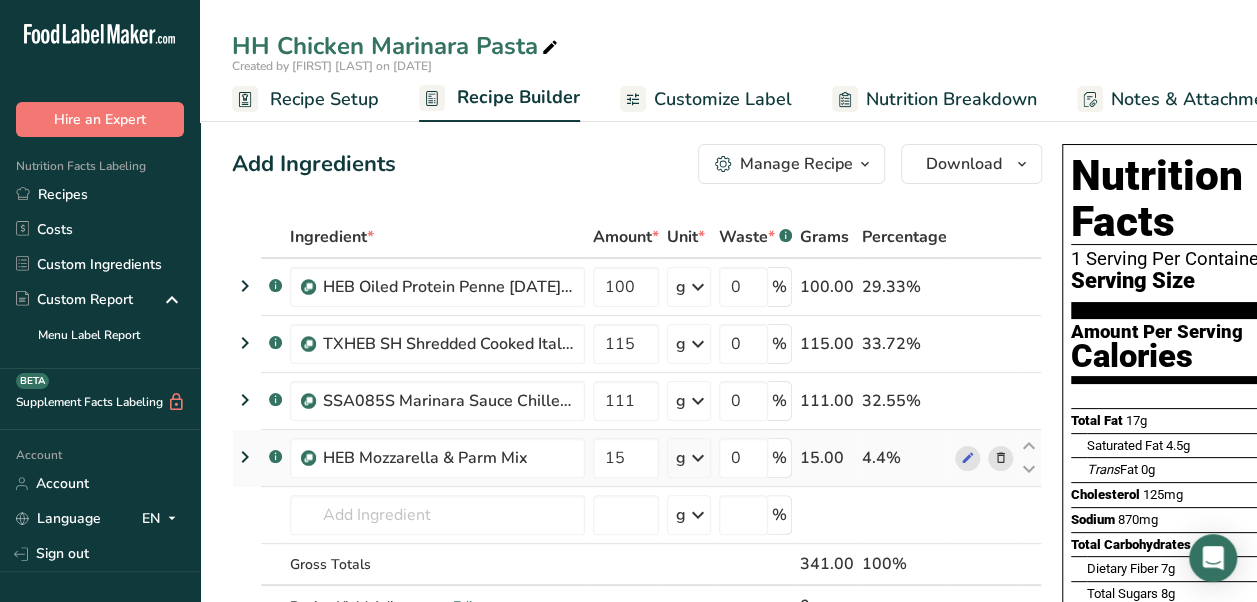 click at bounding box center (1001, 458) 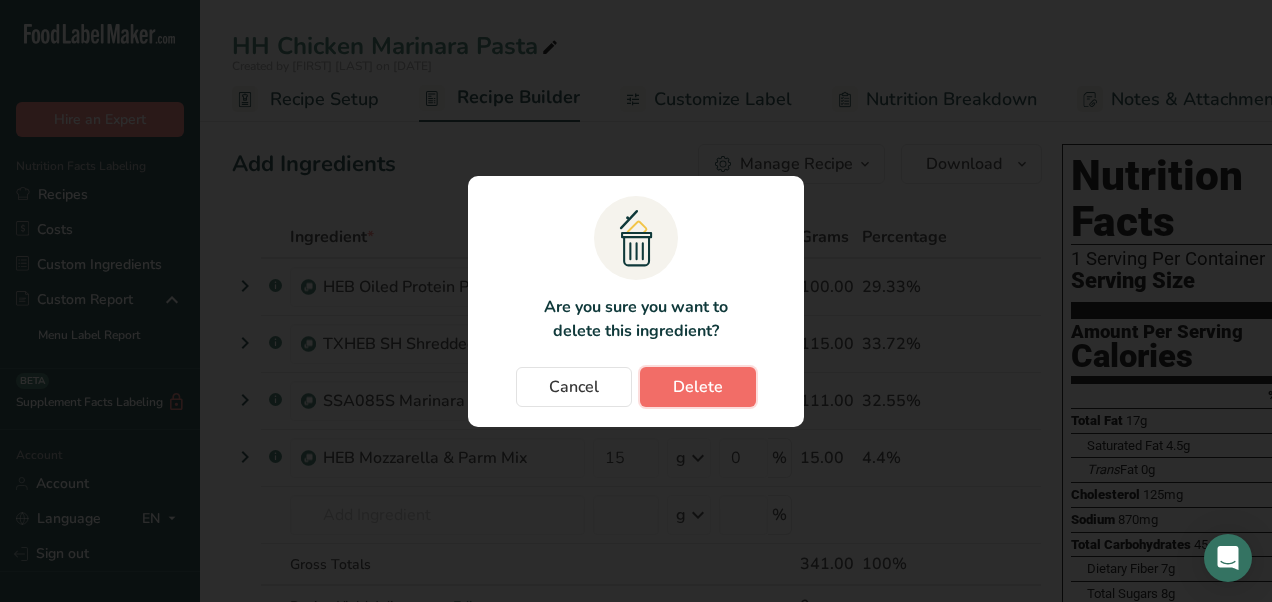 click on "Delete" at bounding box center (698, 387) 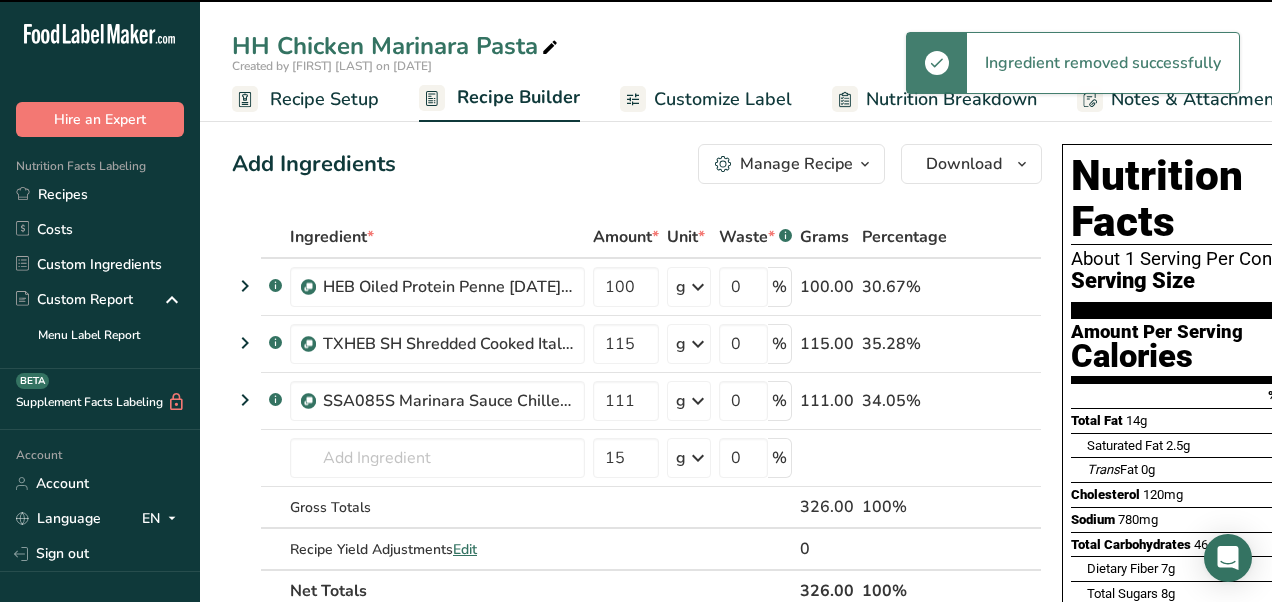 type 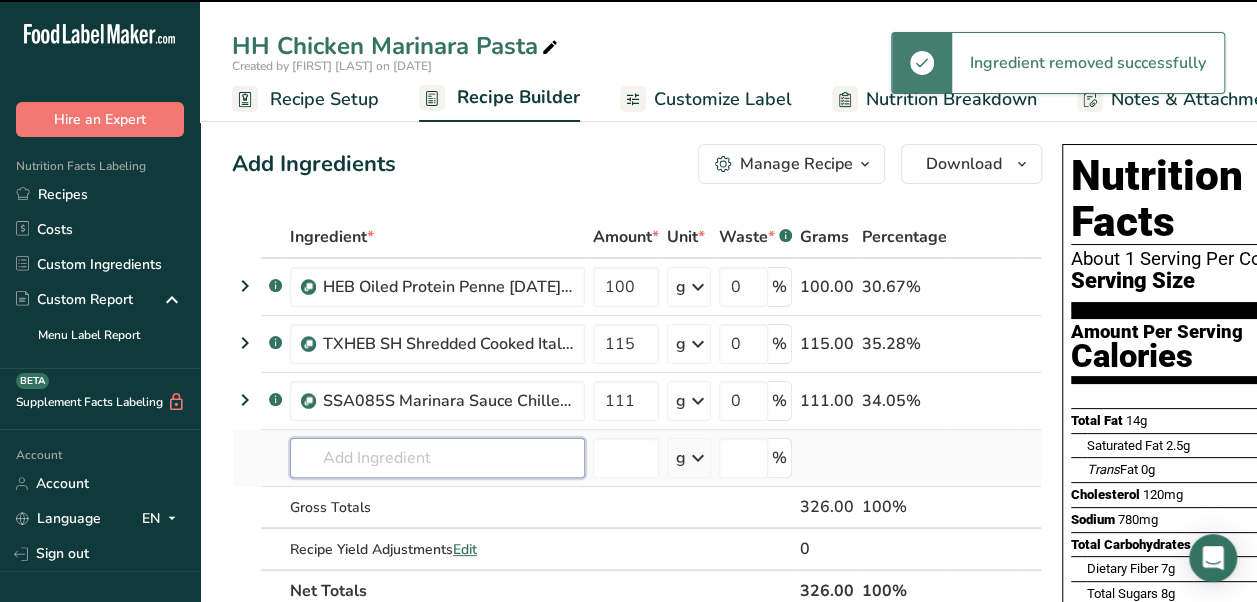 click at bounding box center [437, 458] 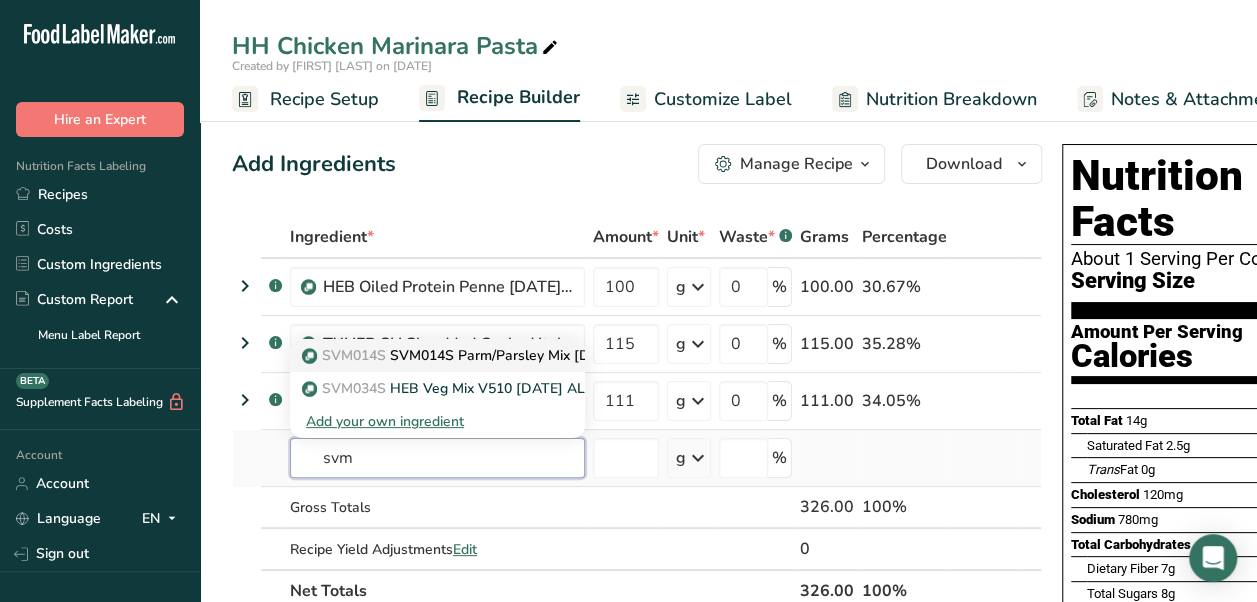 type on "svm" 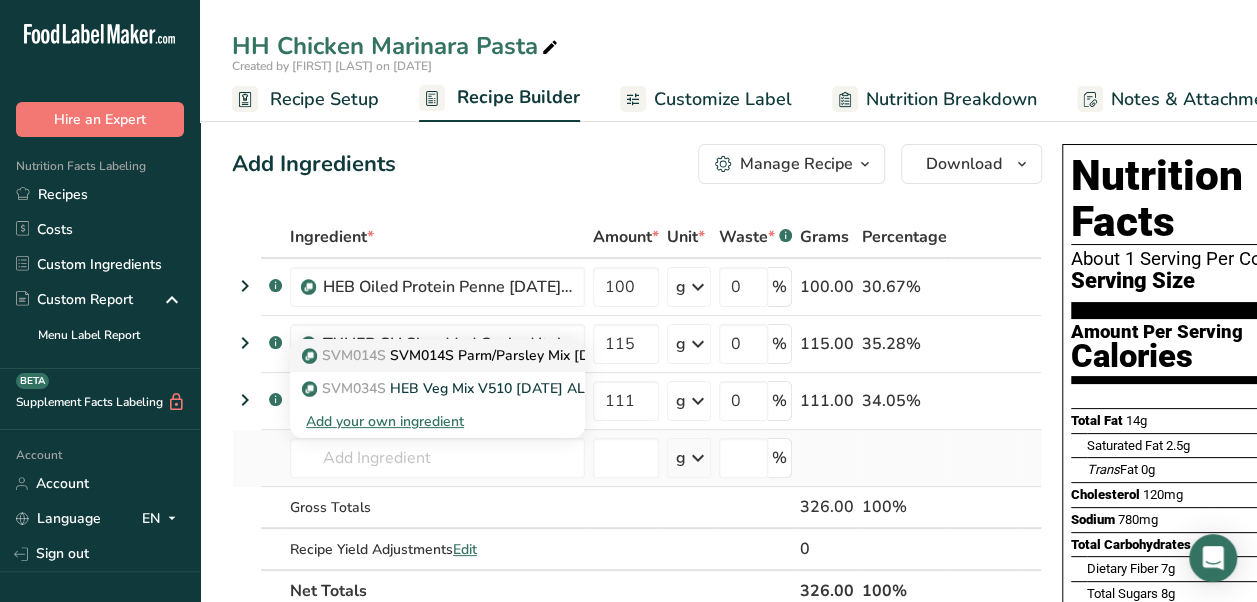 click on "SVM014S
SVM014S Parm/Parsley Mix [DATE] AL" at bounding box center (474, 355) 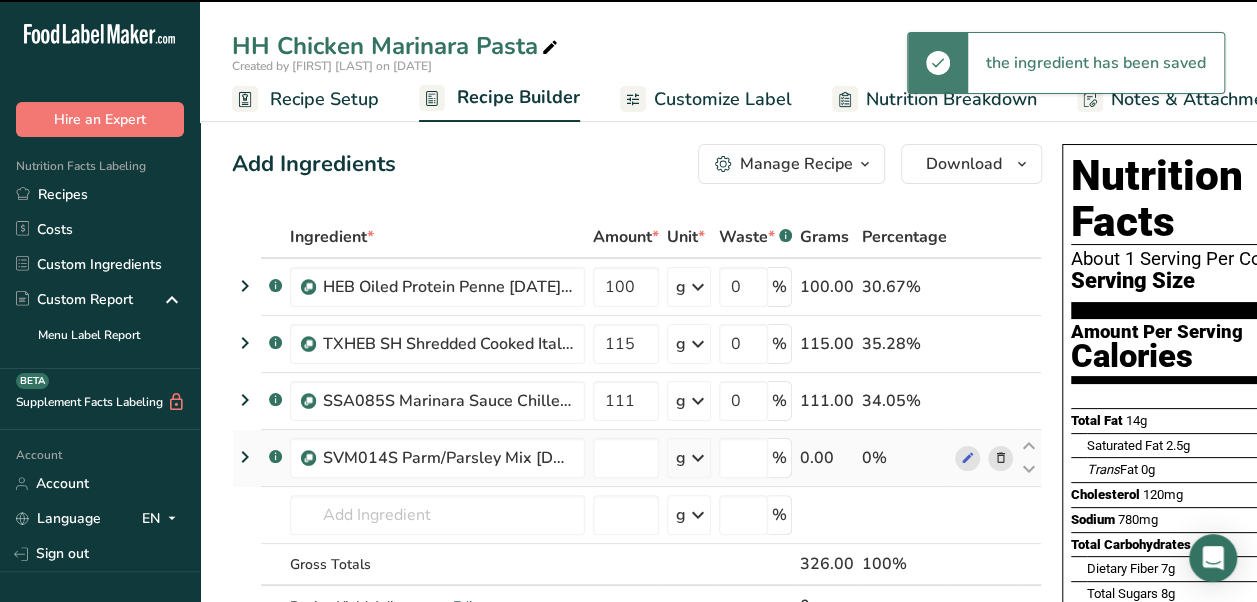 type on "0" 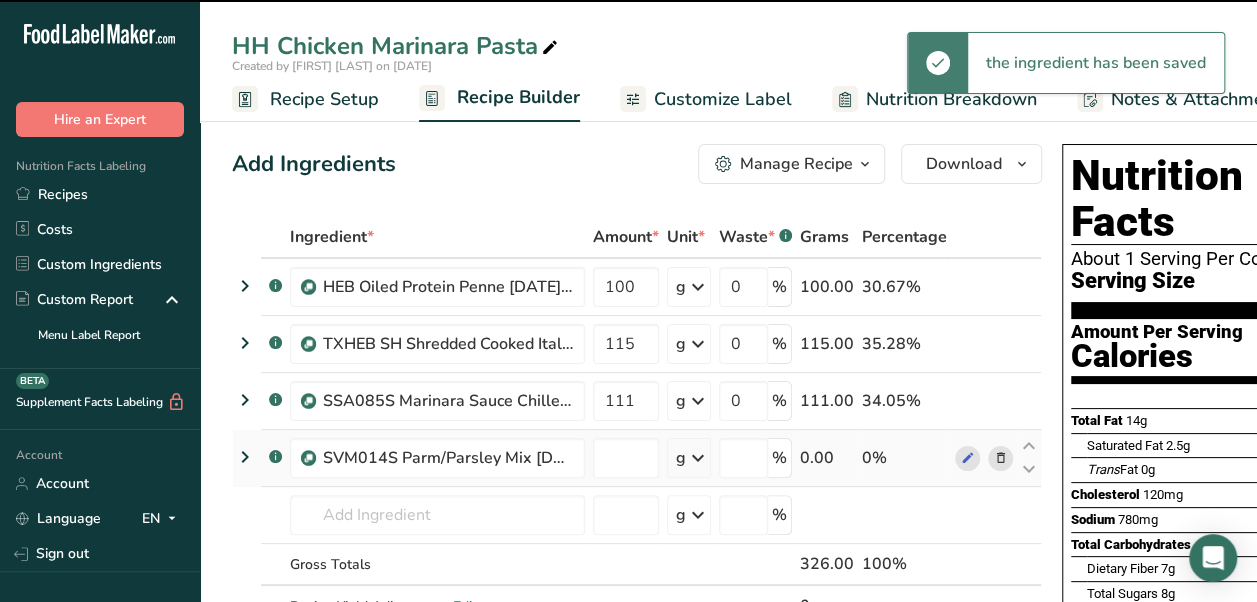 type on "0" 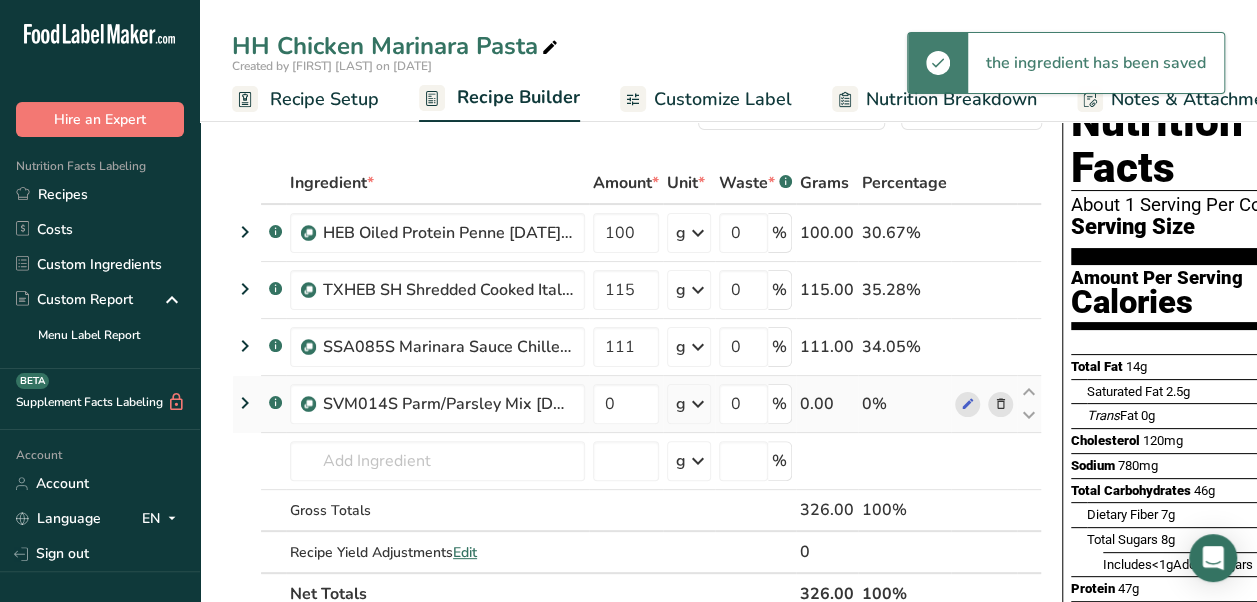 scroll, scrollTop: 47, scrollLeft: 0, axis: vertical 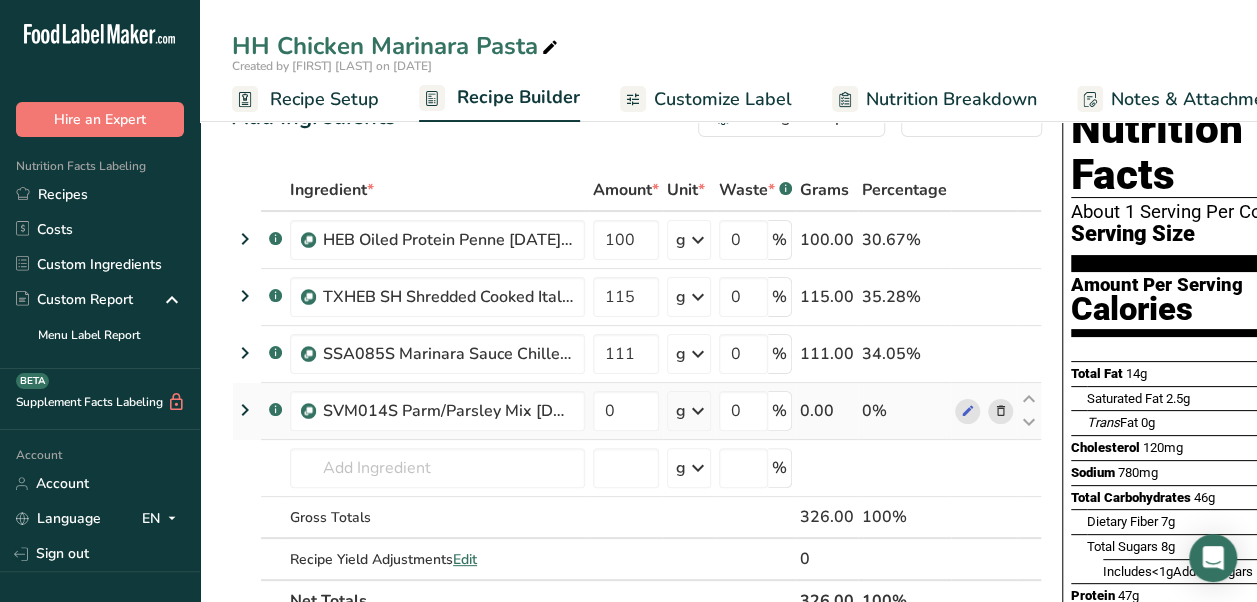 click on "Recipe Setup" at bounding box center [324, 99] 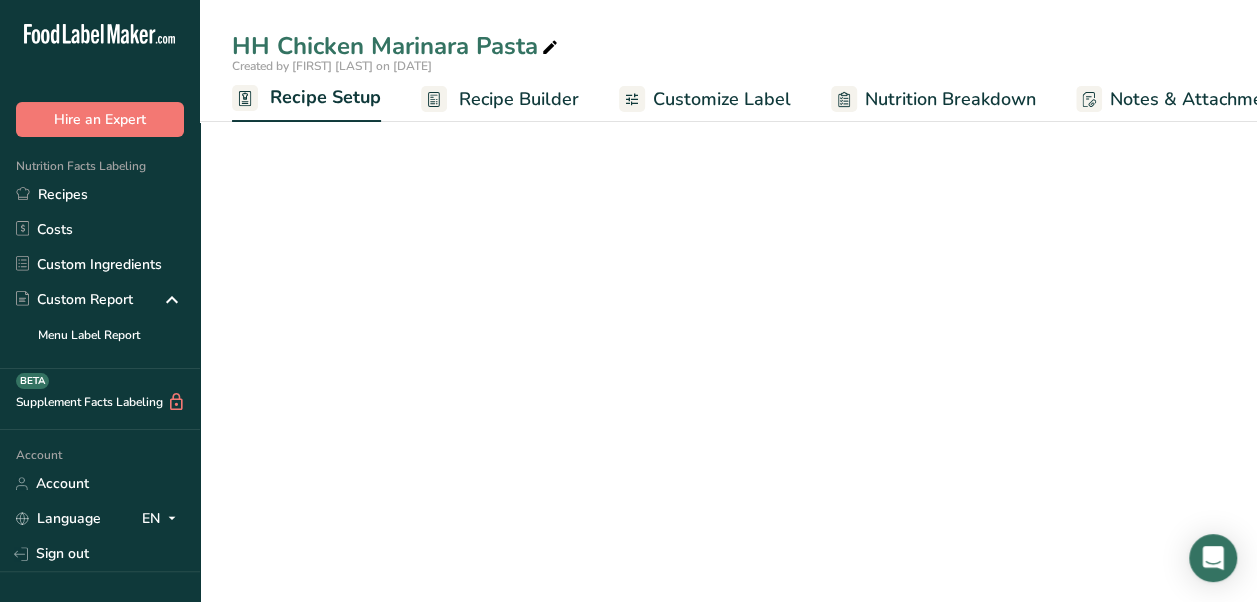 scroll, scrollTop: 0, scrollLeft: 7, axis: horizontal 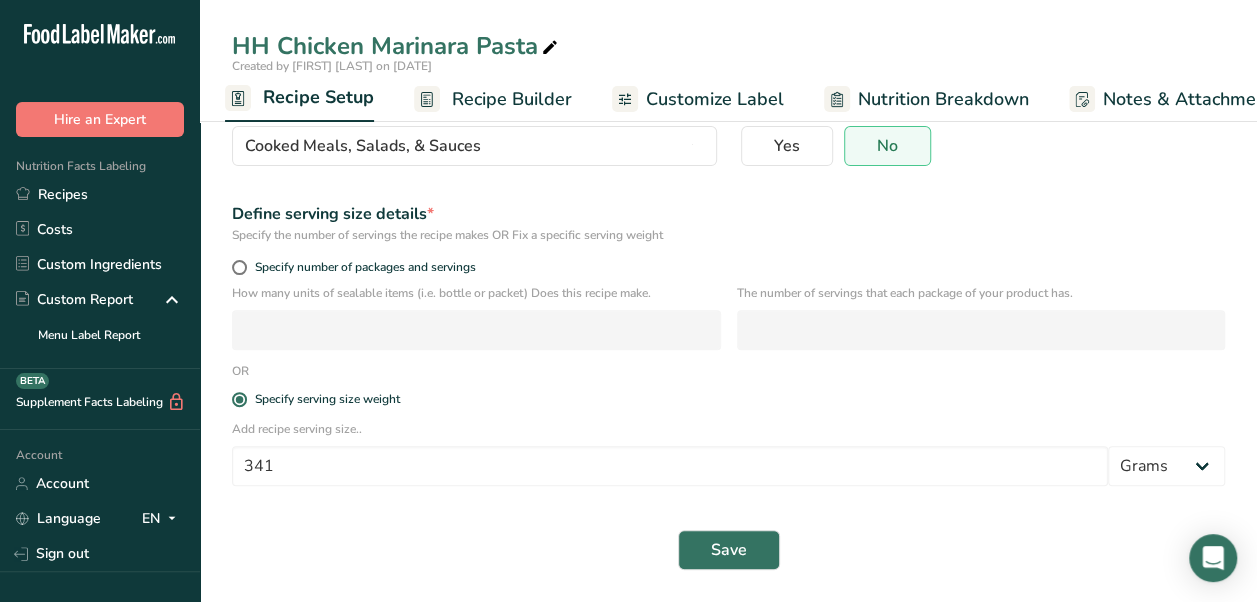 click on "Recipe Builder" at bounding box center (512, 99) 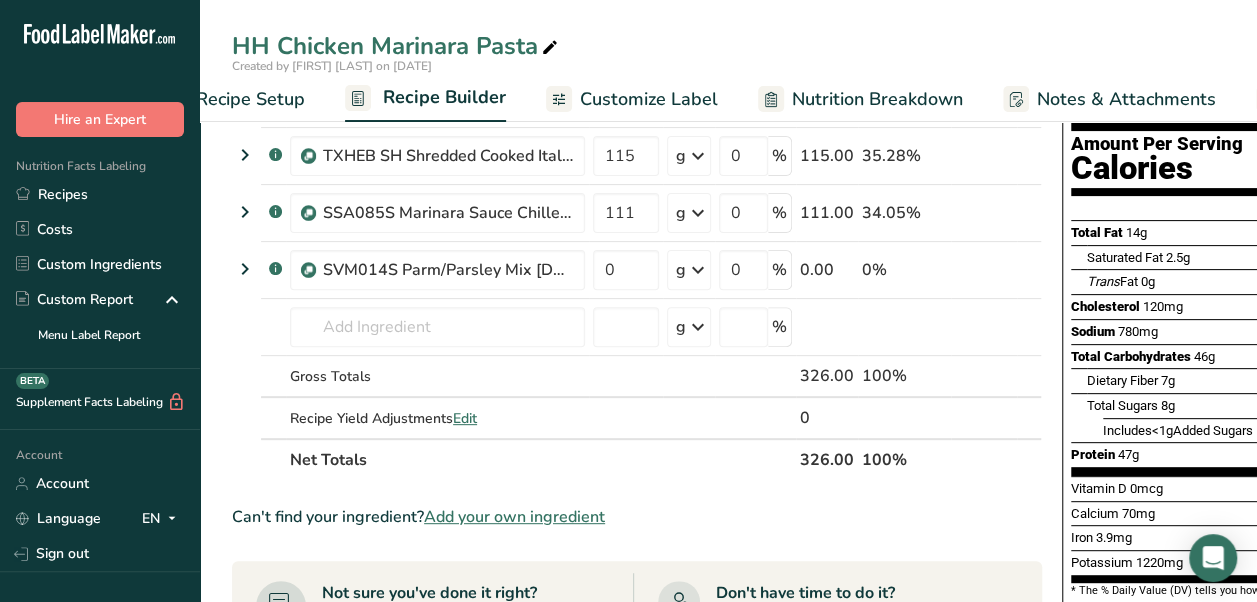scroll, scrollTop: 0, scrollLeft: 193, axis: horizontal 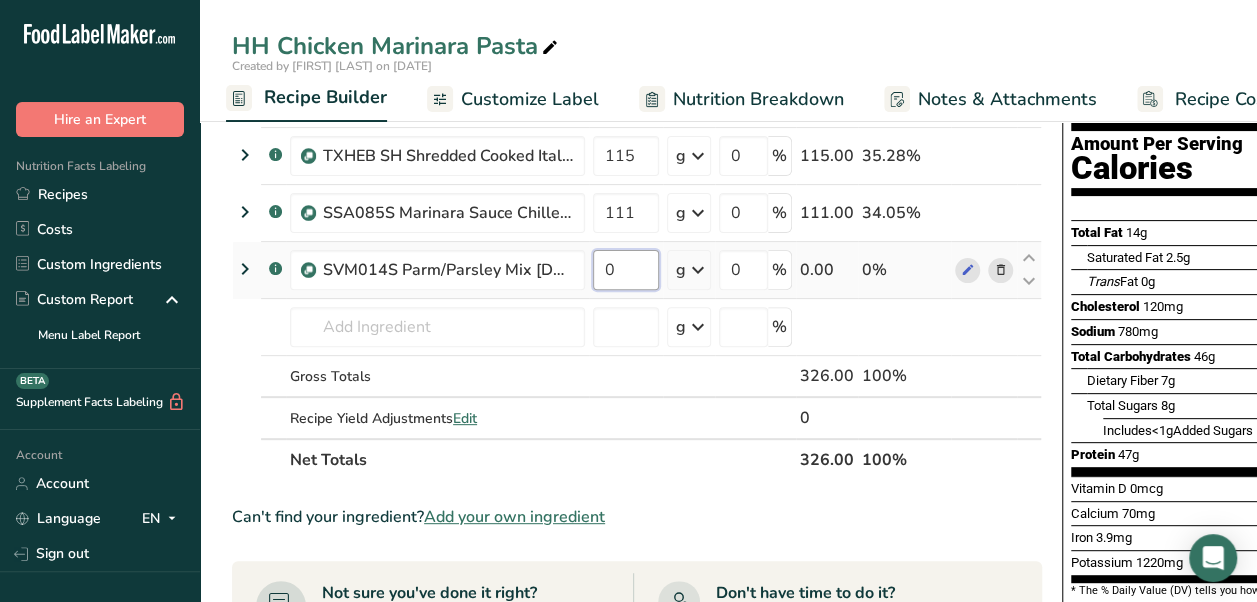 click on "0" at bounding box center [626, 270] 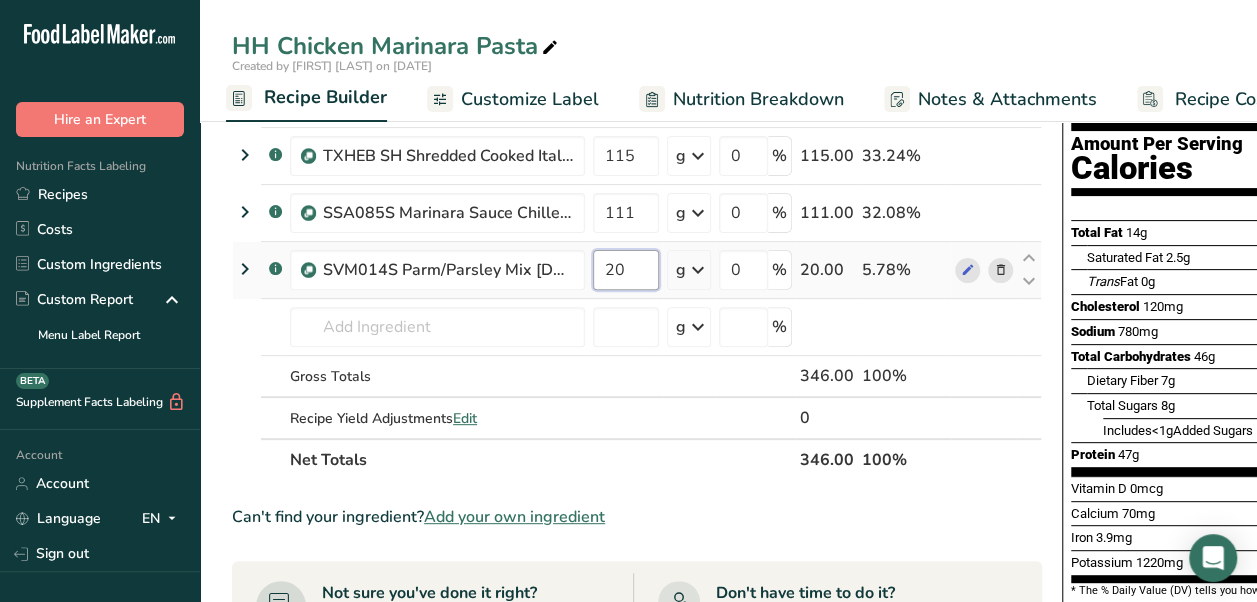 type on "2" 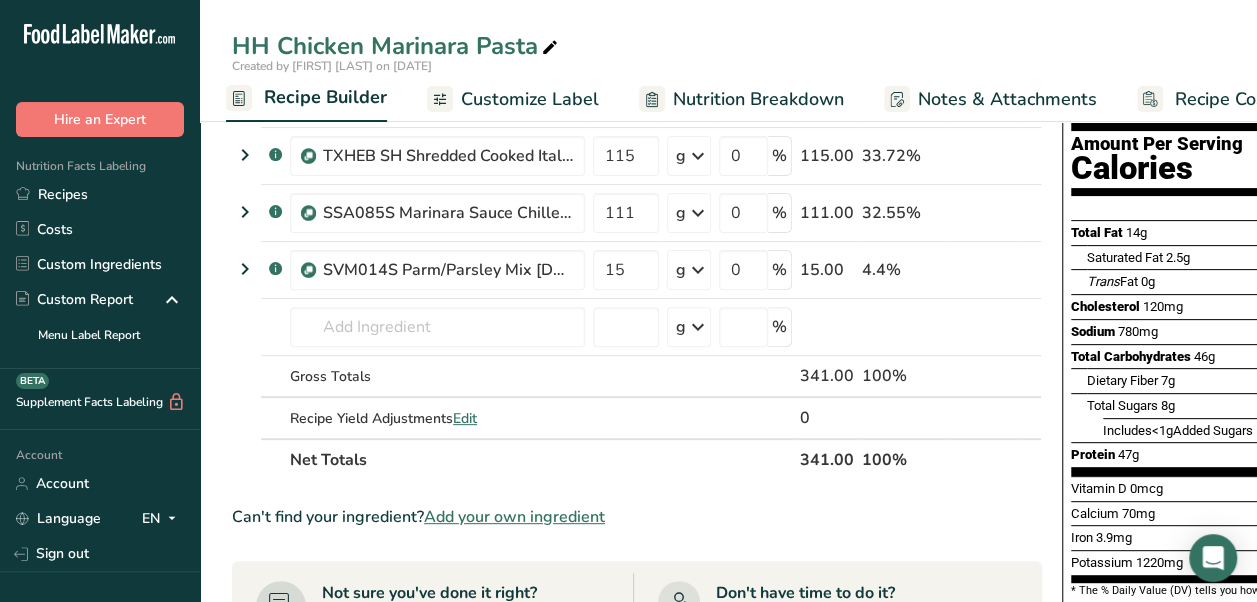 click on "HEB Oiled Protein Penne [DATE] AL
100
g
Weight Units
g
kg
mg
See more
Volume Units
l
mL
fl oz
See more
0
%
100.00
29.33%
.a-a{fill:#347362;}.b-a{fill:#fff;}
TXHEB SH Shredded Cooked Italian Chicken 5oz (35% moisture loss) V601 [DATE] AC
115
g
Weight Units
g
kg
mg
See more
Volume Units
l
mL
fl oz
See more" at bounding box center (637, 254) 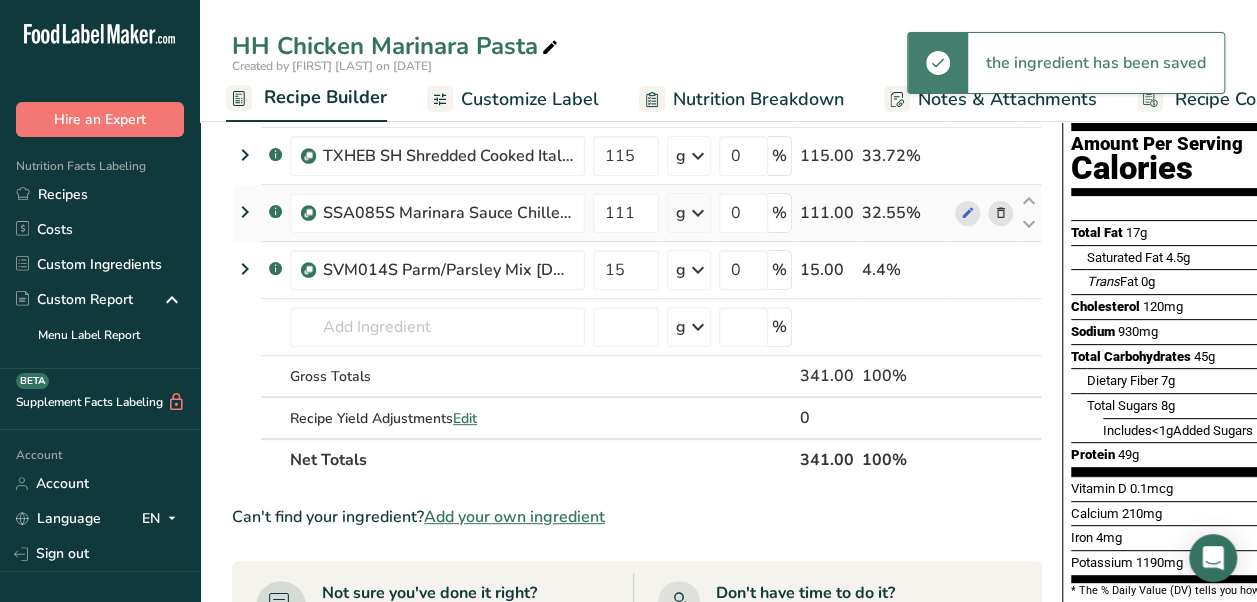 scroll, scrollTop: 192, scrollLeft: 0, axis: vertical 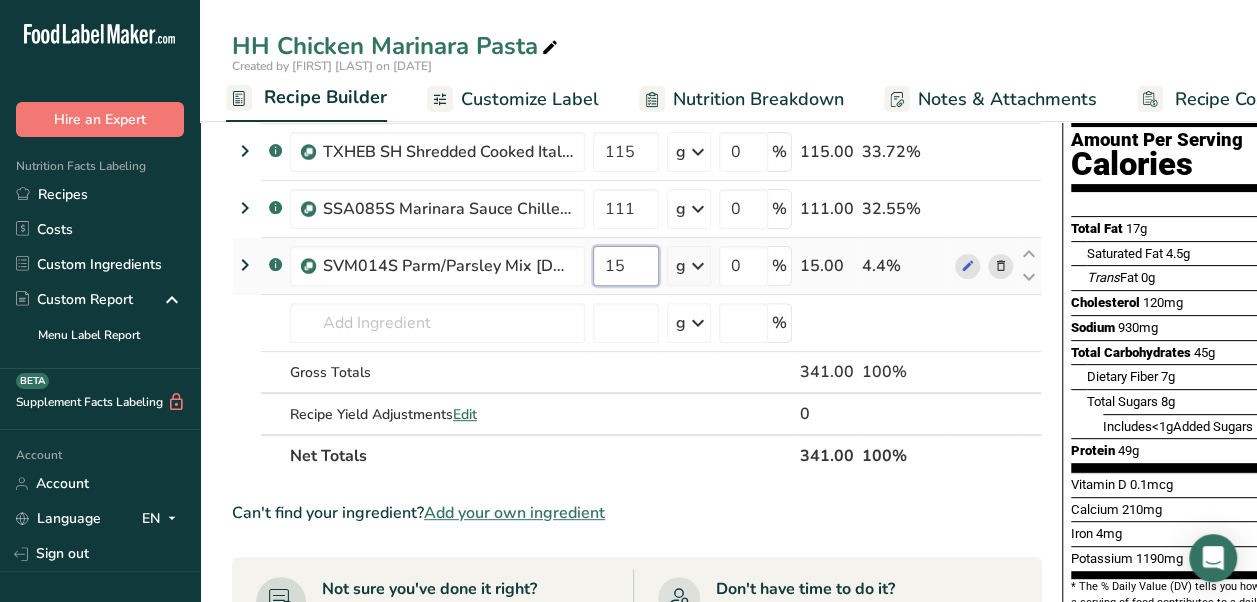 click on "15" at bounding box center [626, 266] 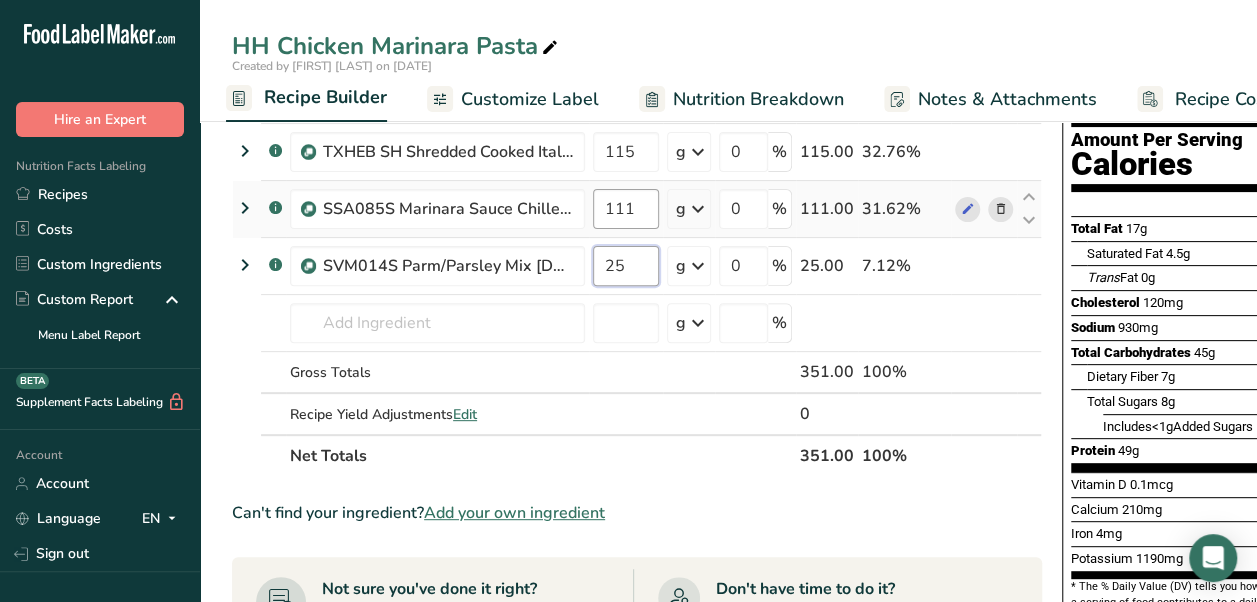 type on "25" 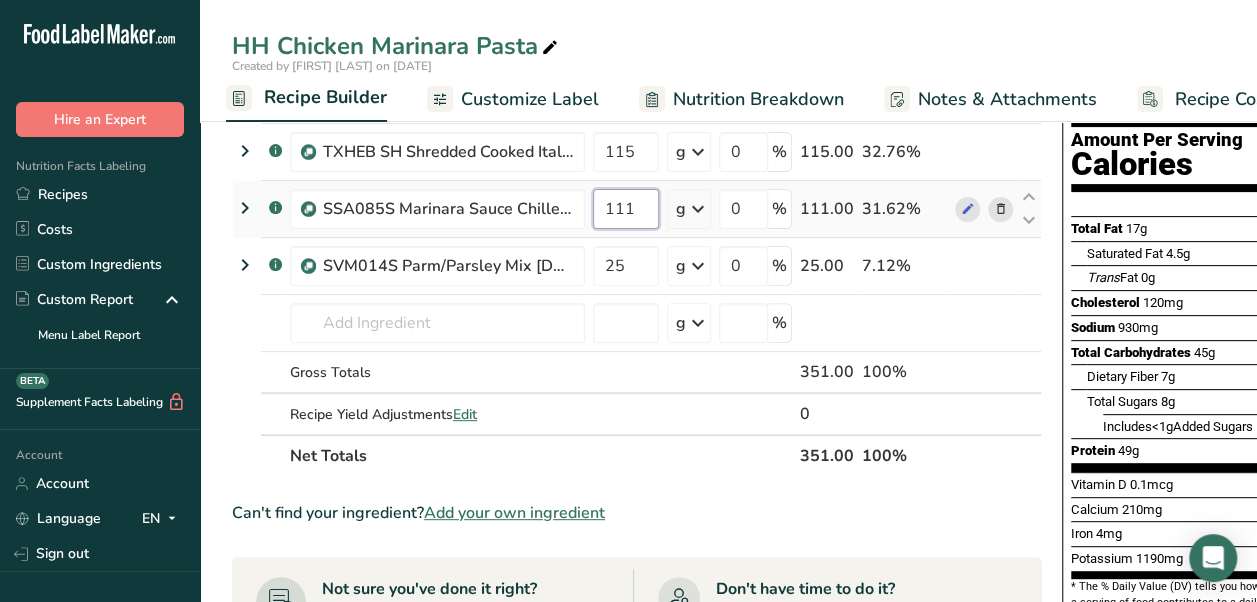 click on "HEB Oiled Protein Penne [DATE] AL
100
g
Weight Units
g
kg
mg
See more
Volume Units
l
mL
fl oz
See more
0
%
100.00
28.49%
.a-a{fill:#347362;}.b-a{fill:#fff;}
TXHEB SH Shredded Cooked Italian Chicken 5oz (35% moisture loss) V601 [DATE] AC
115
g
Weight Units
g
kg
mg
See more
Volume Units
l
mL
fl oz
See more" at bounding box center (637, 250) 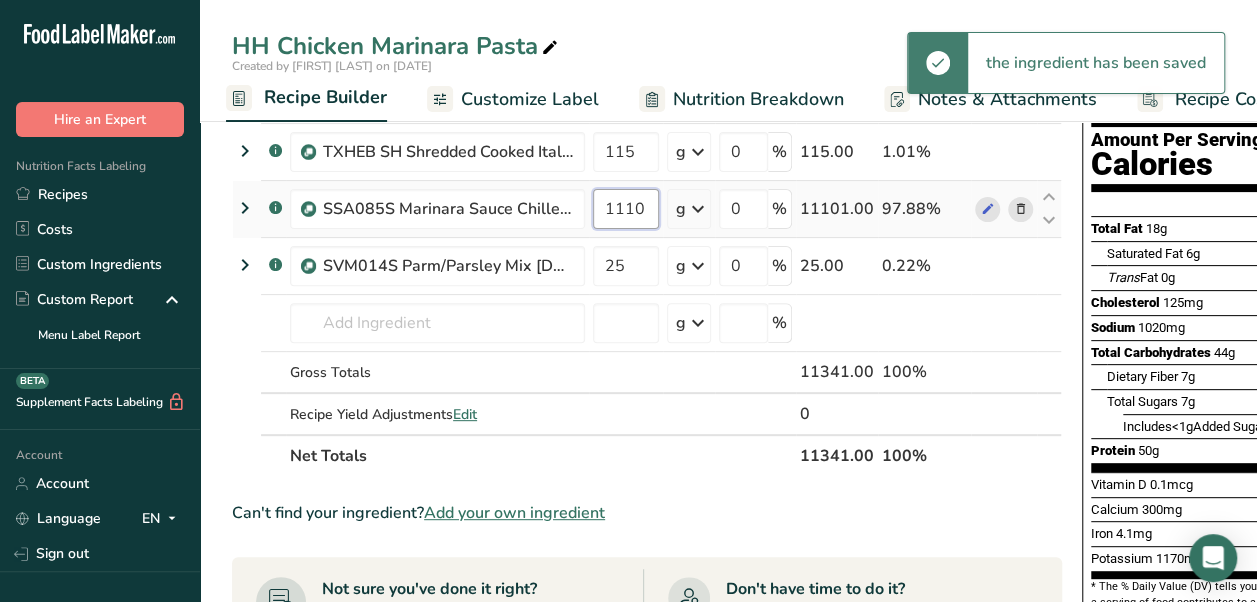 scroll, scrollTop: 0, scrollLeft: 0, axis: both 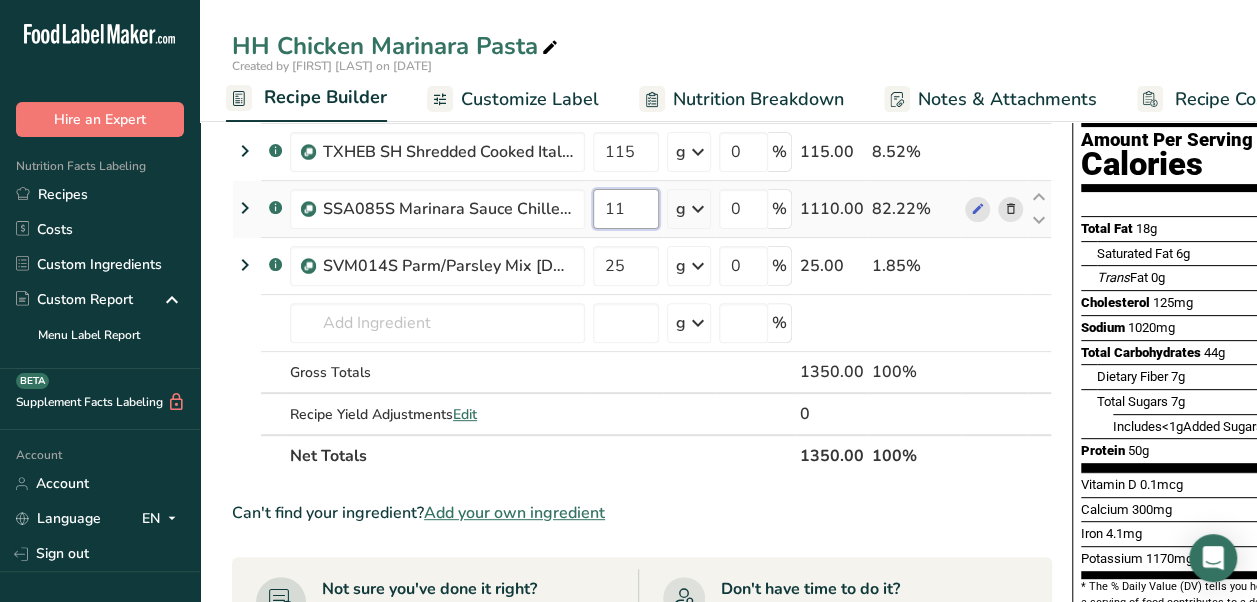 type on "1" 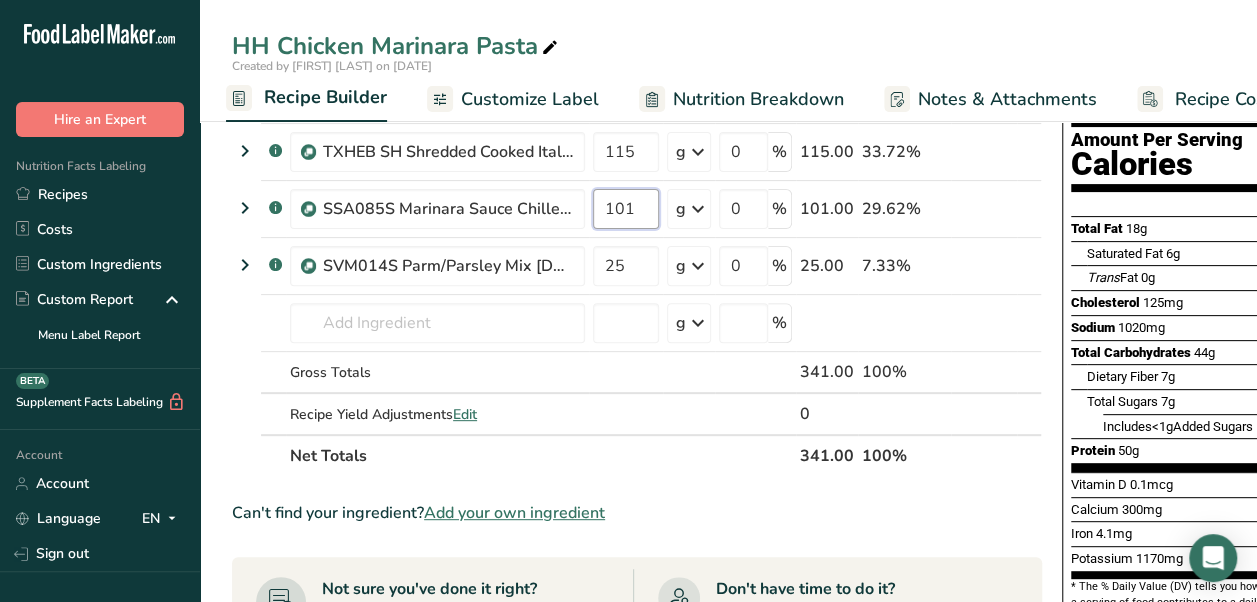 type on "101" 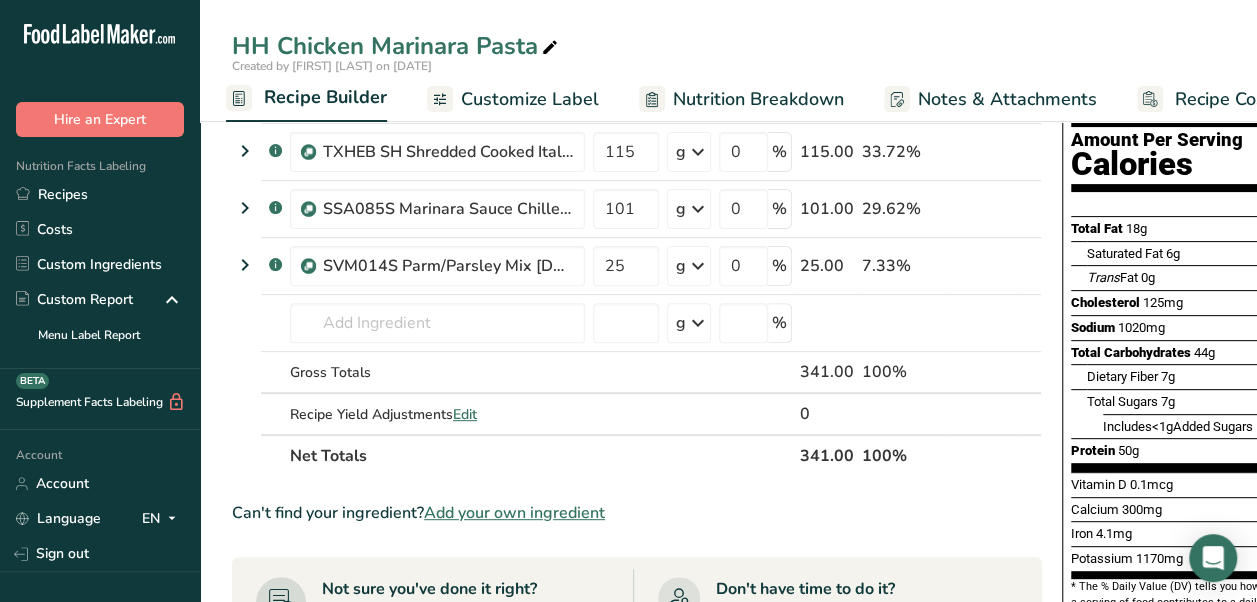 click on "Total Fat
18g
23%
Saturated Fat
6g
28%
Trans  Fat
0g
Cholesterol
125mg
41%
Sodium
1020mg
44%
Total Carbohydrates
44g
16%
Dietary Fiber
7g
25%
Total Sugars
7g
Includes
<1g
Added Sugars
1%" at bounding box center [1214, 344] 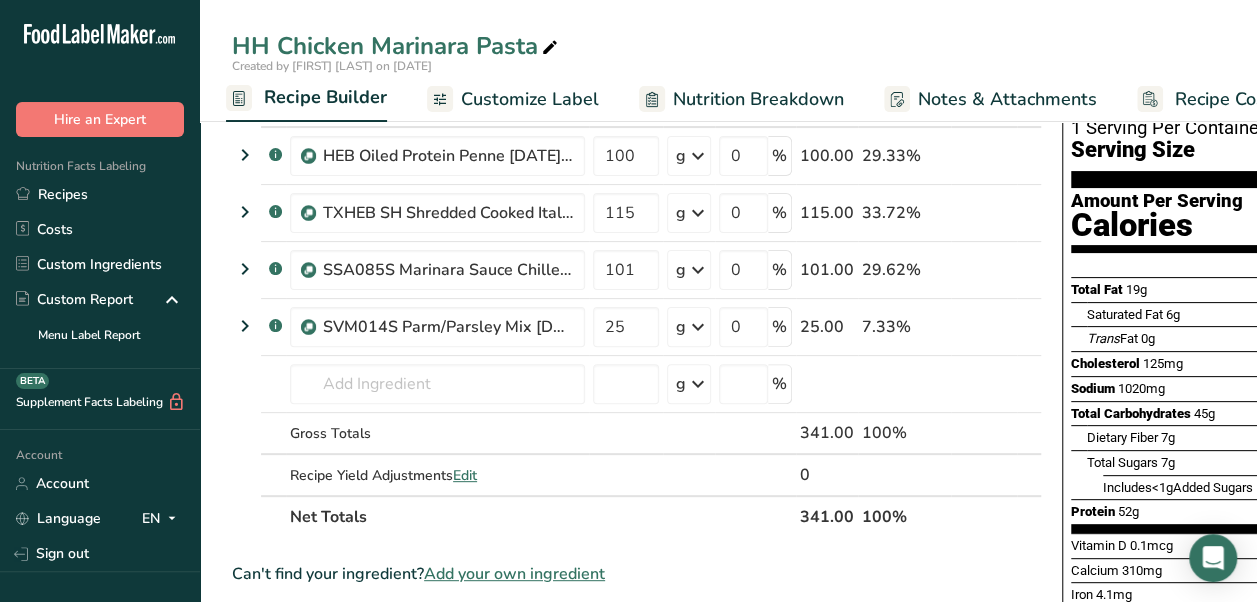 scroll, scrollTop: 133, scrollLeft: 0, axis: vertical 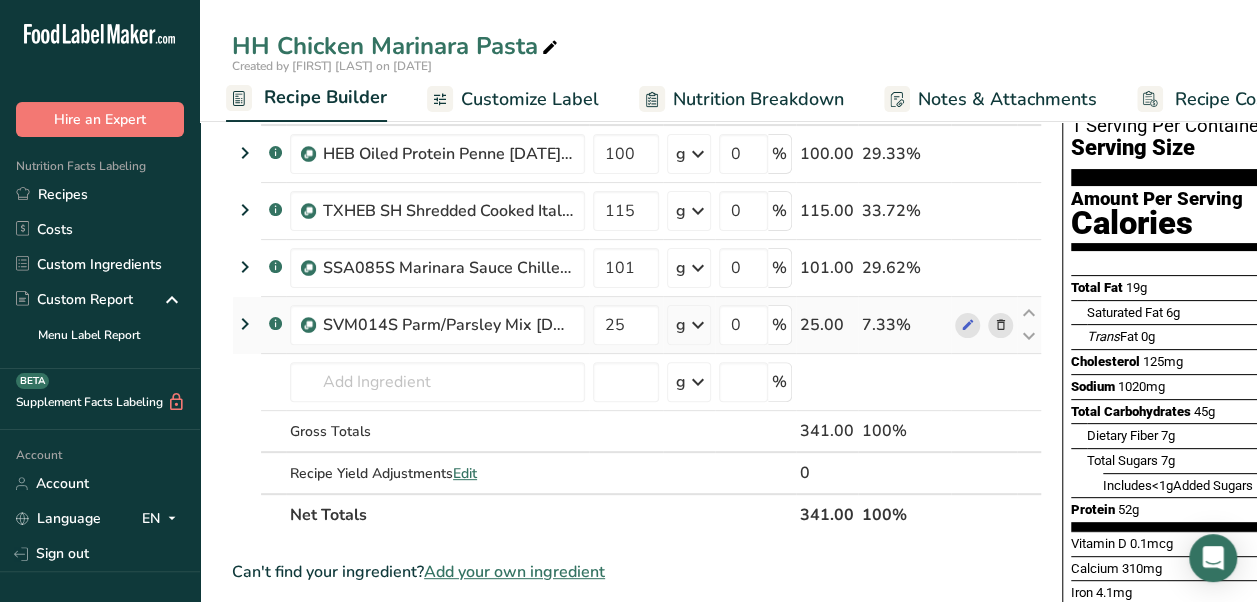 click at bounding box center [1001, 325] 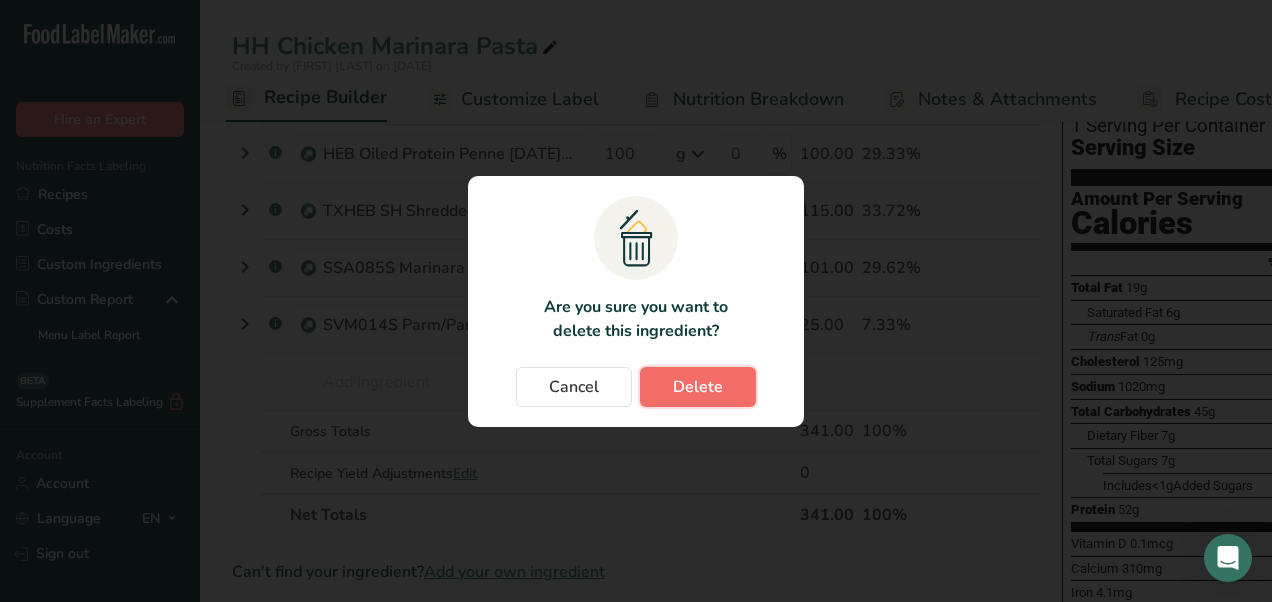 click on "Delete" at bounding box center [698, 387] 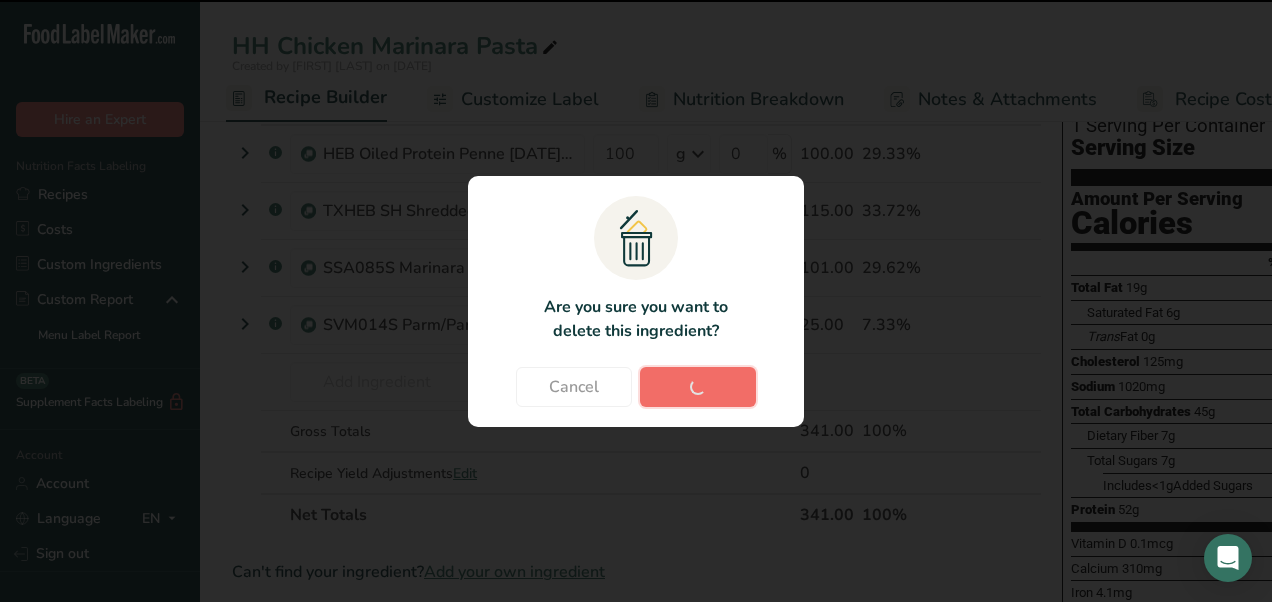 type 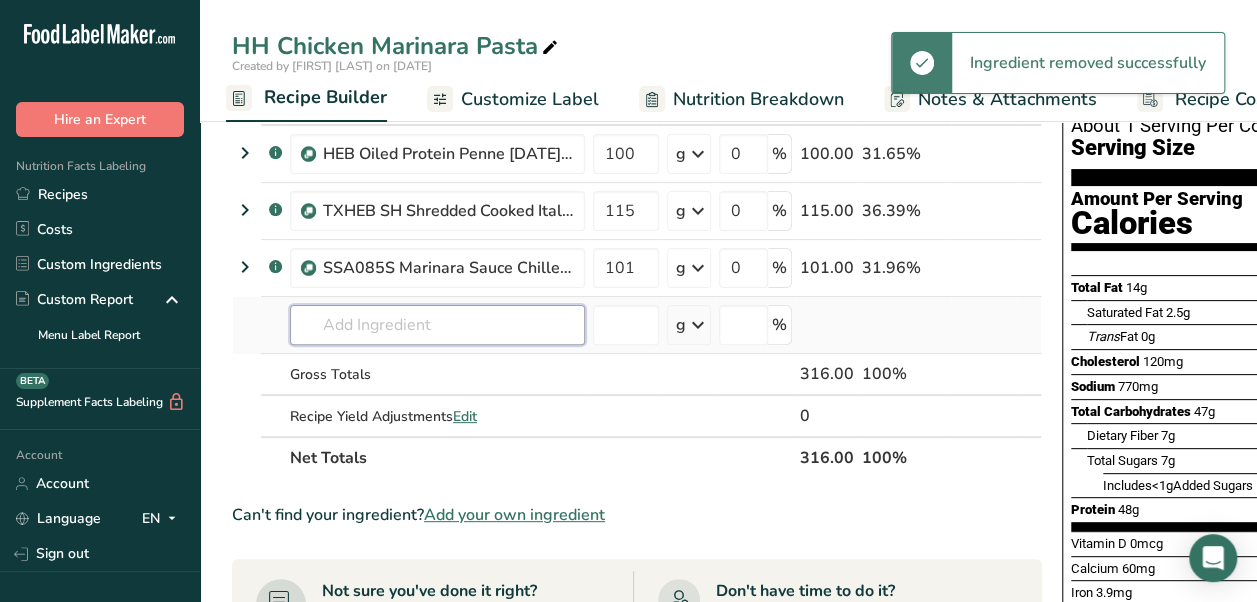 click at bounding box center (437, 325) 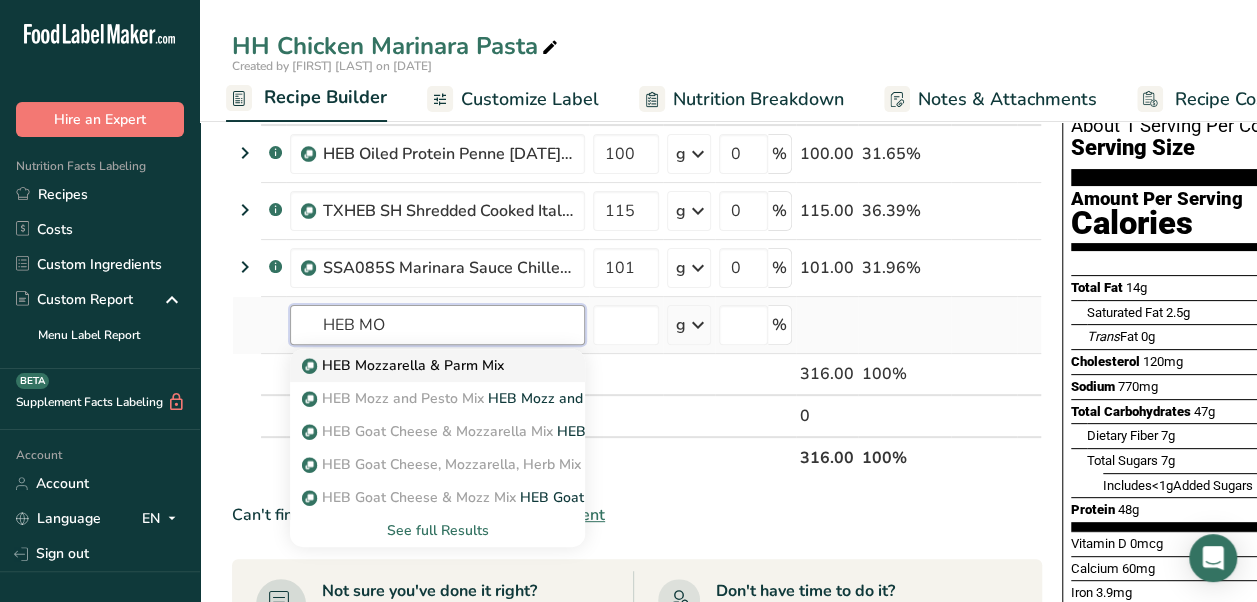 type on "HEB MO" 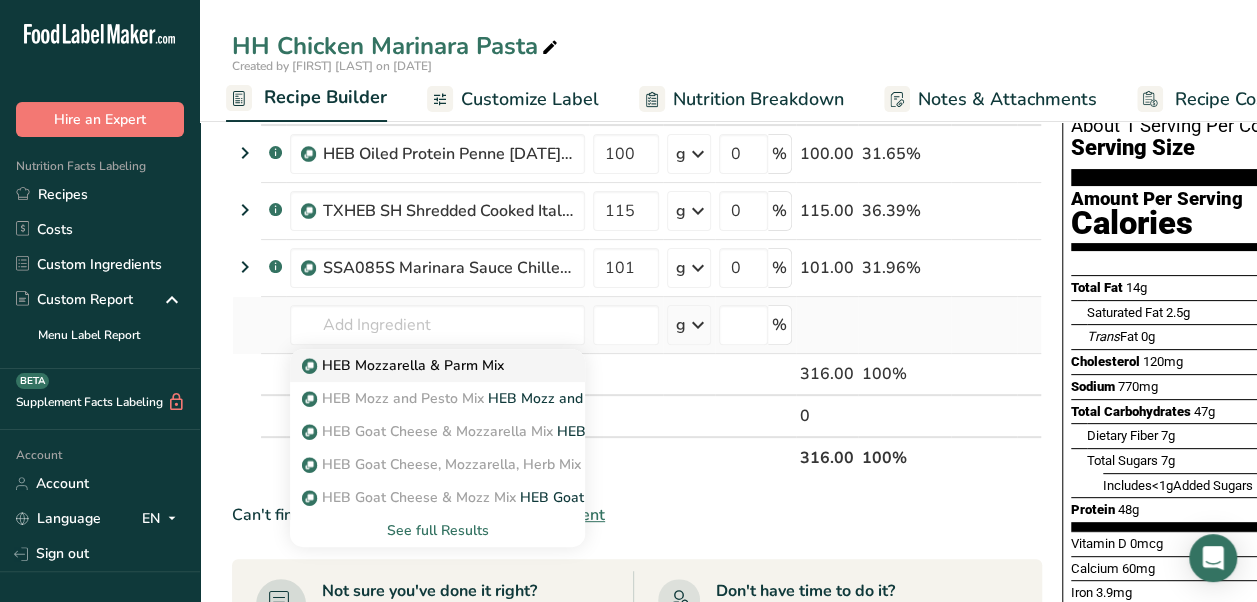 click on "HEB Mozzarella & Parm Mix" at bounding box center (405, 365) 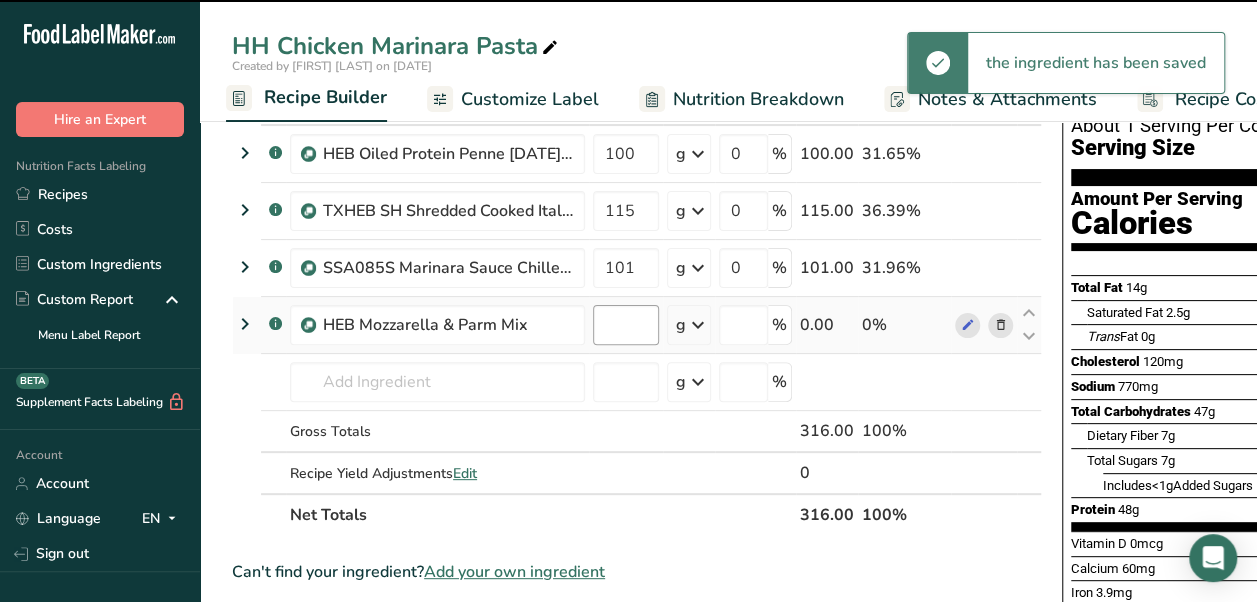type on "0" 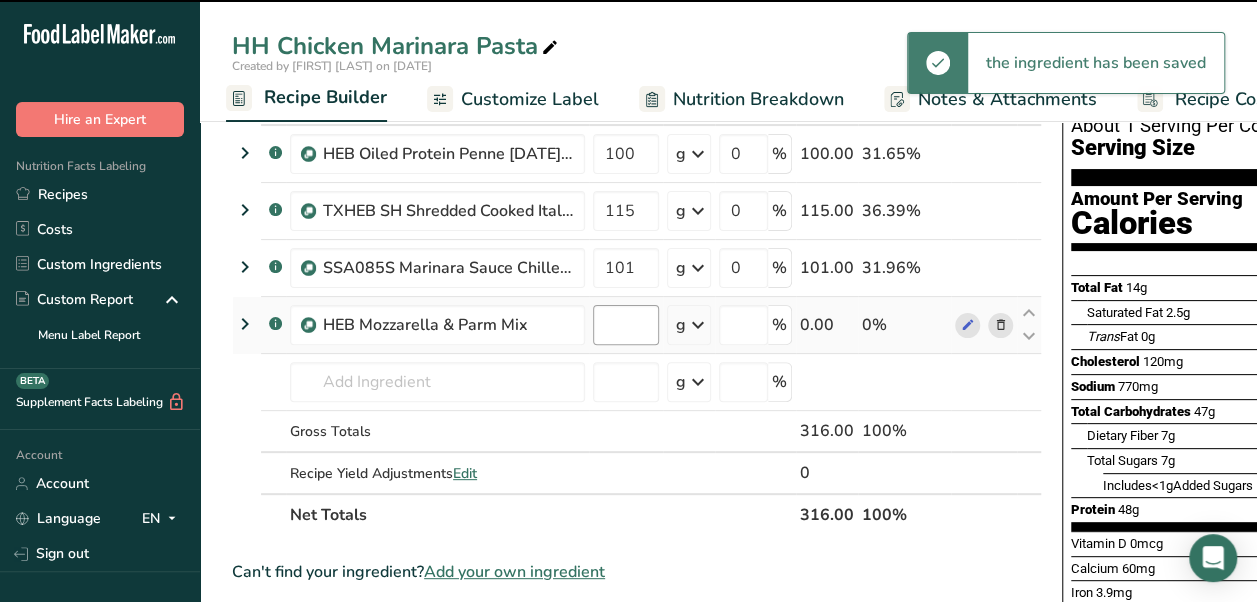 type on "0" 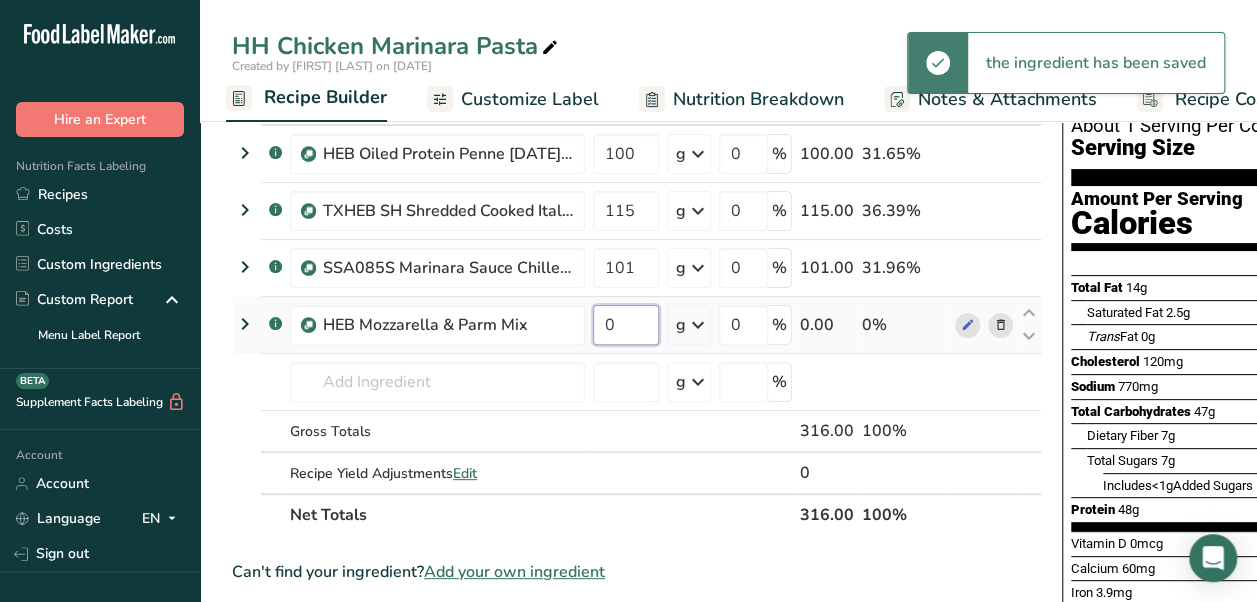 click on "0" at bounding box center [626, 325] 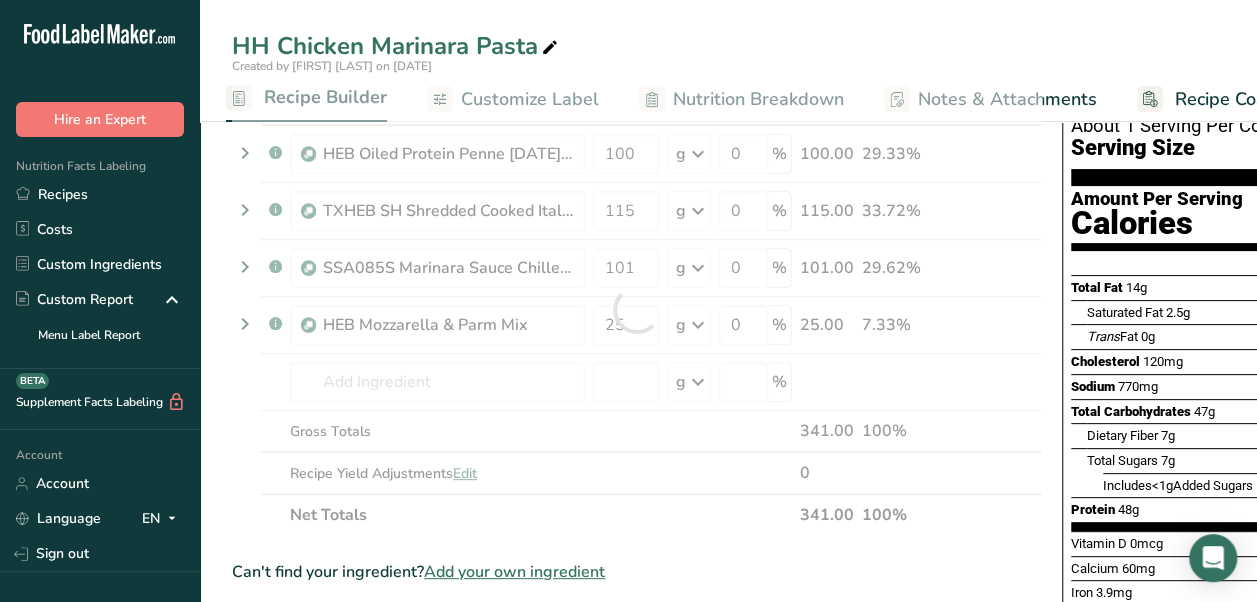 click on "Includes
<1g
Added Sugars" at bounding box center (1178, 486) 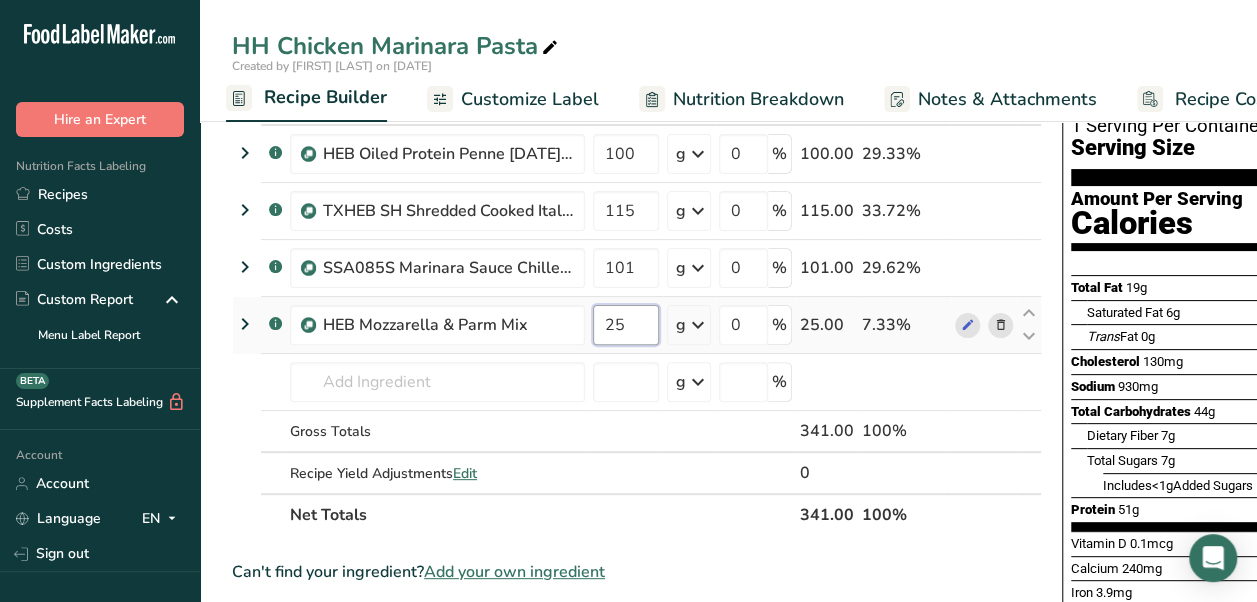 click on "25" at bounding box center [626, 325] 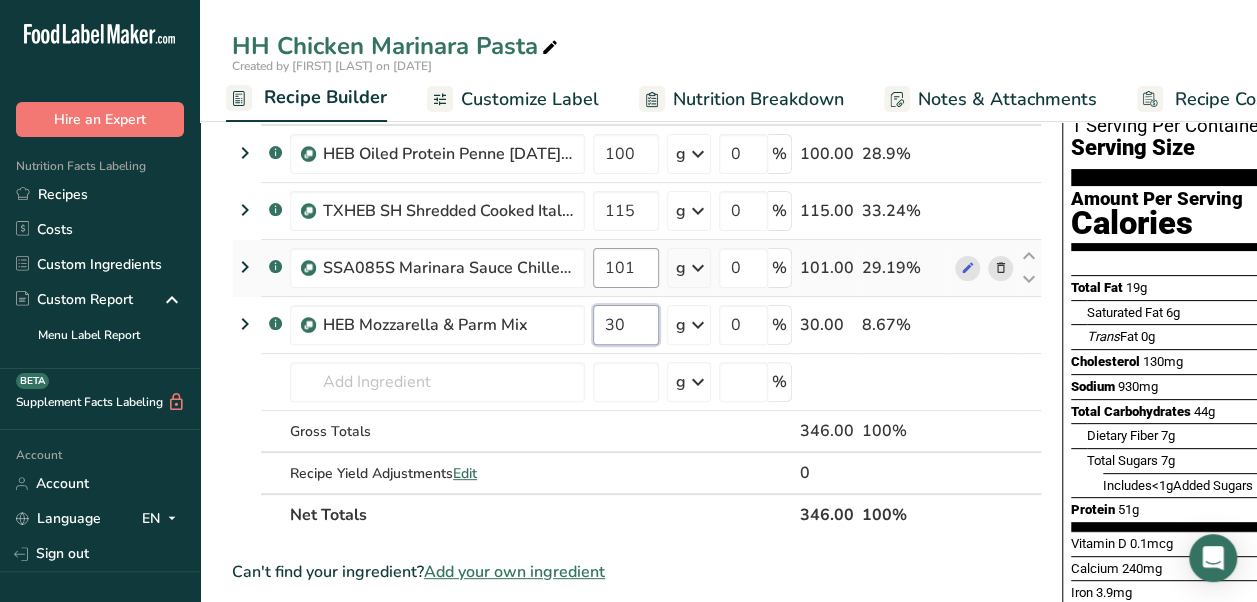 type on "30" 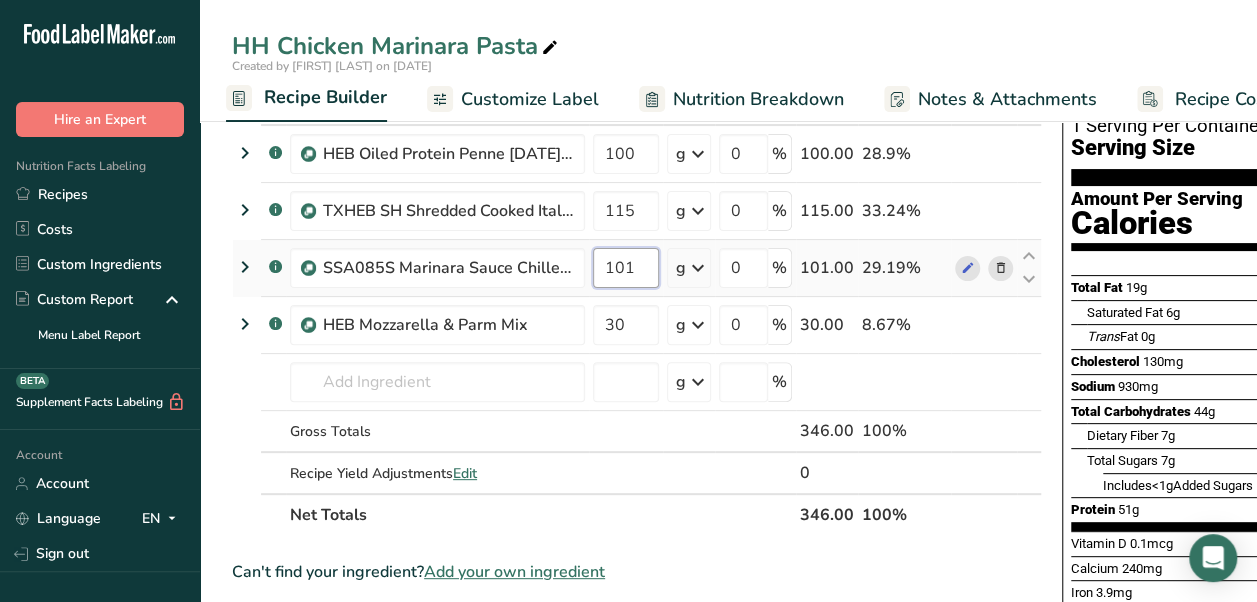 click on "HEB Oiled Protein Penne [DATE] AL
100
g
Weight Units
g
kg
mg
See more
Volume Units
l
mL
fl oz
See more
0
%
100.00
28.9%
.a-a{fill:#347362;}.b-a{fill:#fff;}
TXHEB SH Shredded Cooked Italian Chicken 5oz (35% moisture loss) V601 [DATE] AC
115
g
Weight Units
g
kg
mg
See more
Volume Units
l
mL
fl oz
See more" at bounding box center (637, 309) 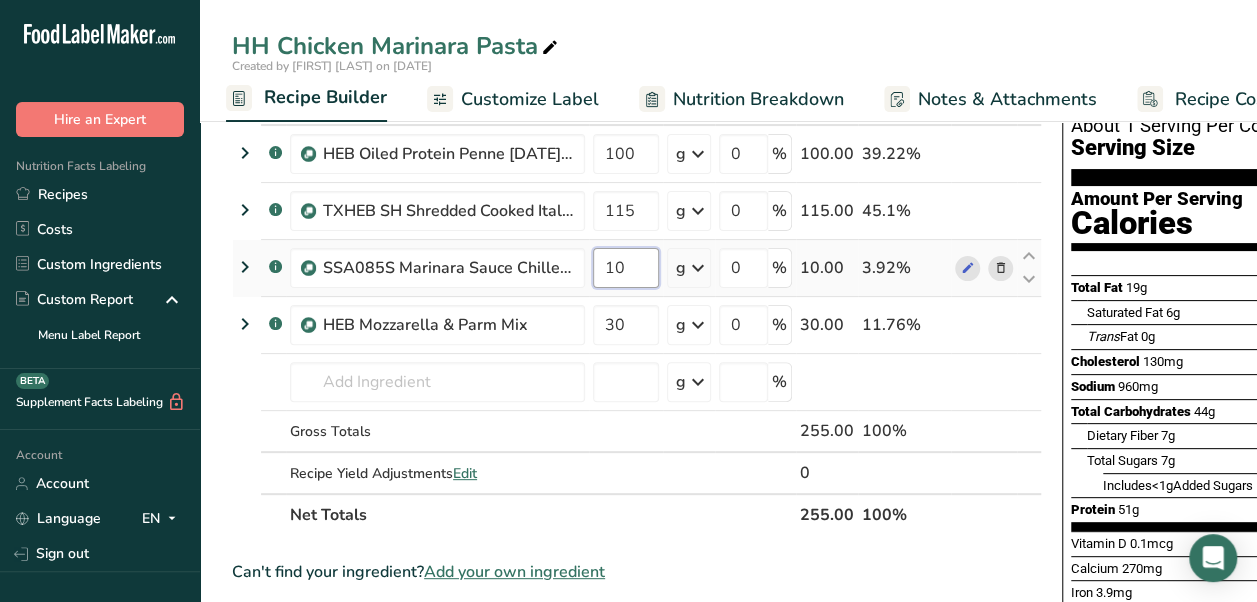 type on "1" 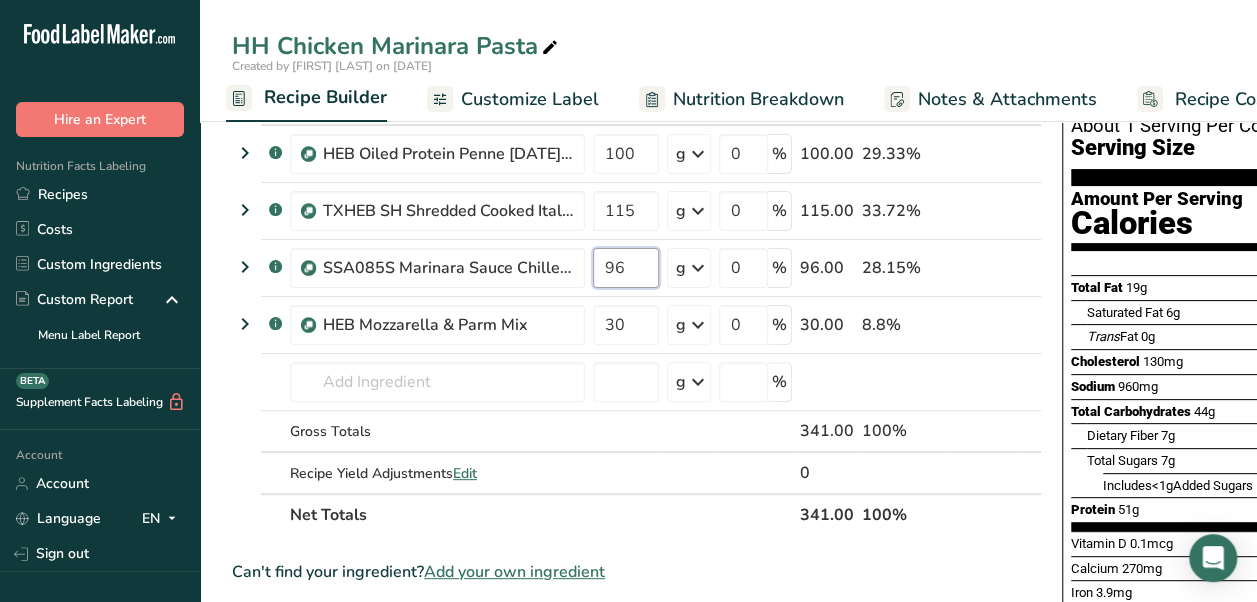 type on "96" 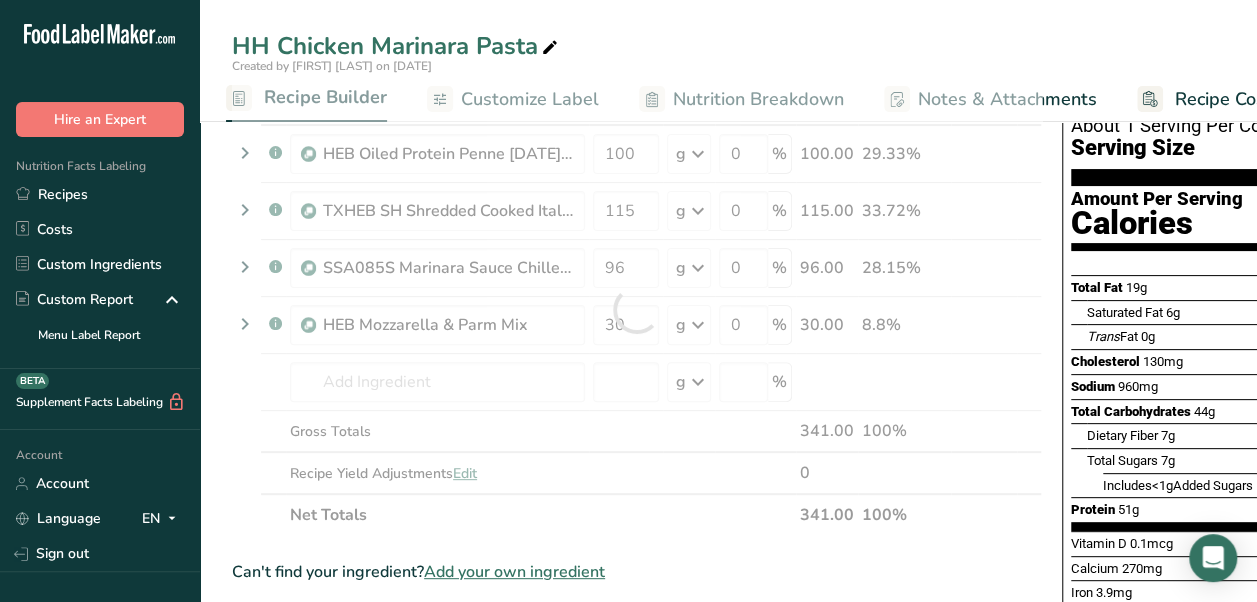 click on "Total Carbohydrates" at bounding box center (1131, 411) 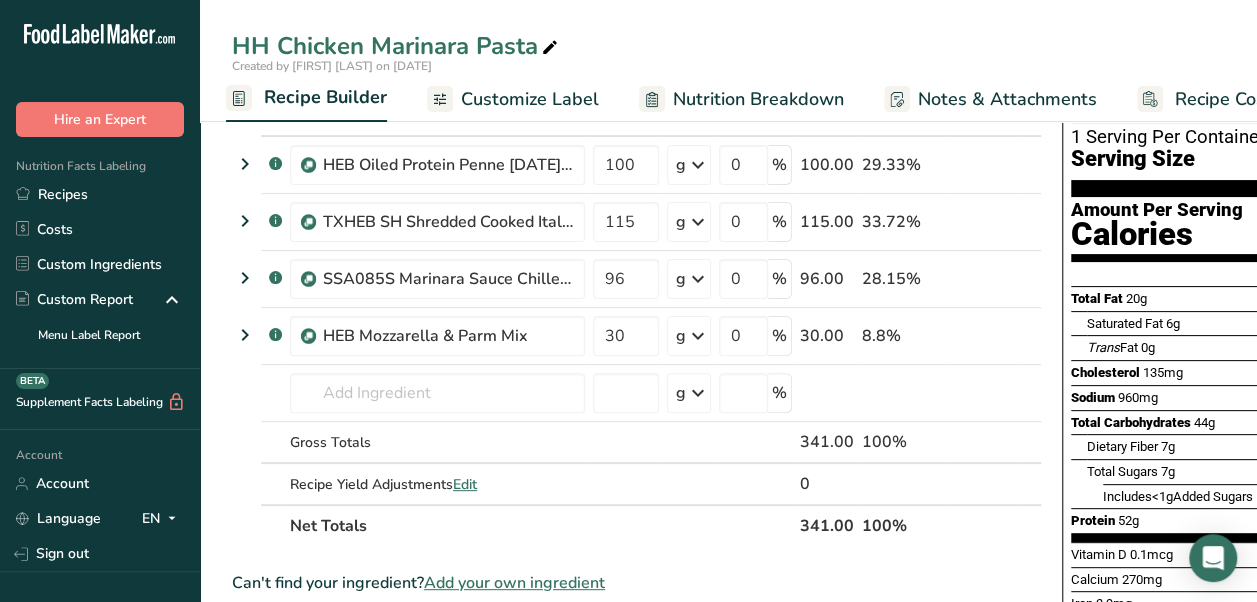 scroll, scrollTop: 124, scrollLeft: 0, axis: vertical 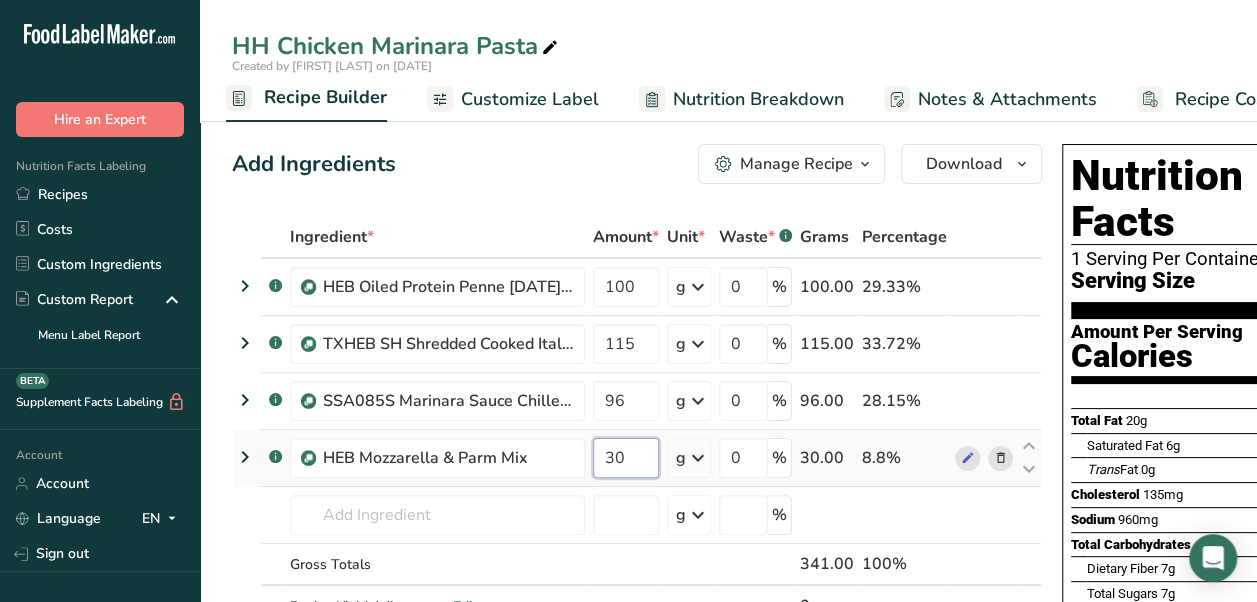 click on "30" at bounding box center [626, 458] 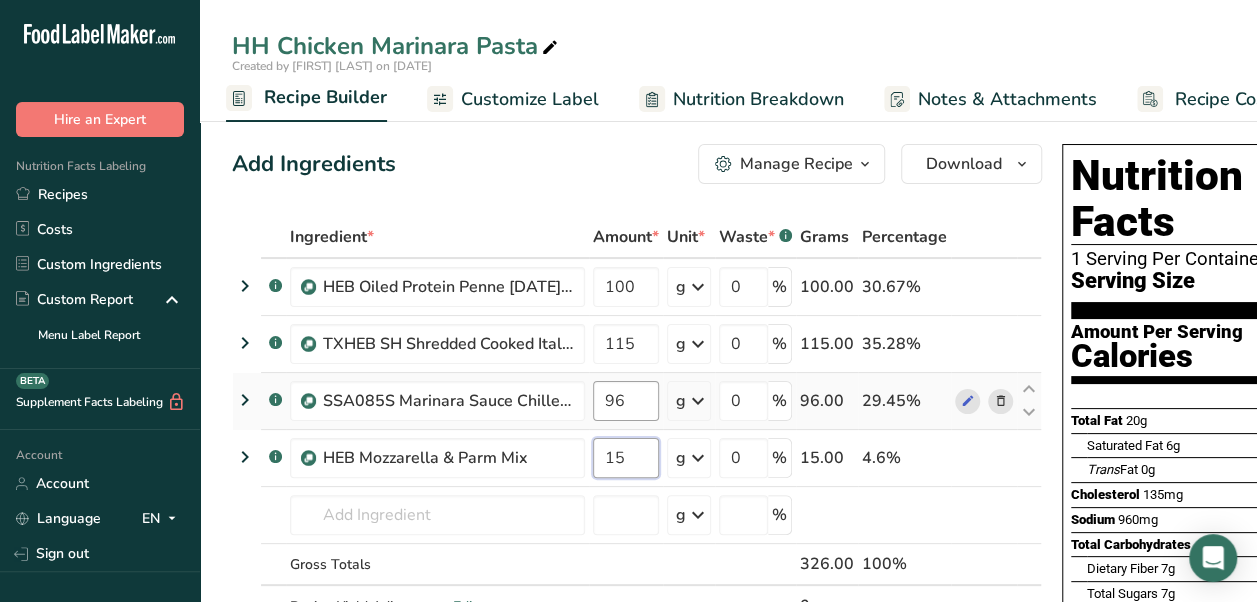 type on "15" 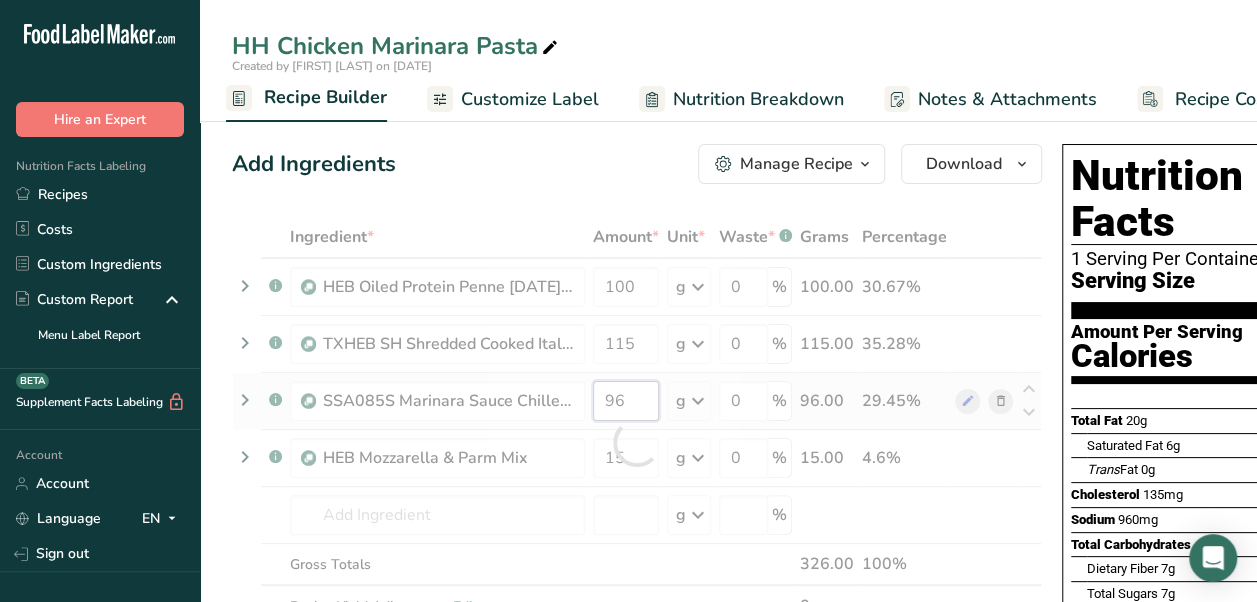 click on "HEB Oiled Protein Penne [DATE] AL
100
g
Weight Units
g
kg
mg
See more
Volume Units
l
mL
fl oz
See more
0
%
100.00
30.67%
.a-a{fill:#347362;}.b-a{fill:#fff;}
TXHEB SH Shredded Cooked Italian Chicken 5oz (35% moisture loss) V601 [DATE] AC
115
g
Weight Units
g
kg
mg
See more
Volume Units
l
mL
fl oz
See more" at bounding box center (637, 442) 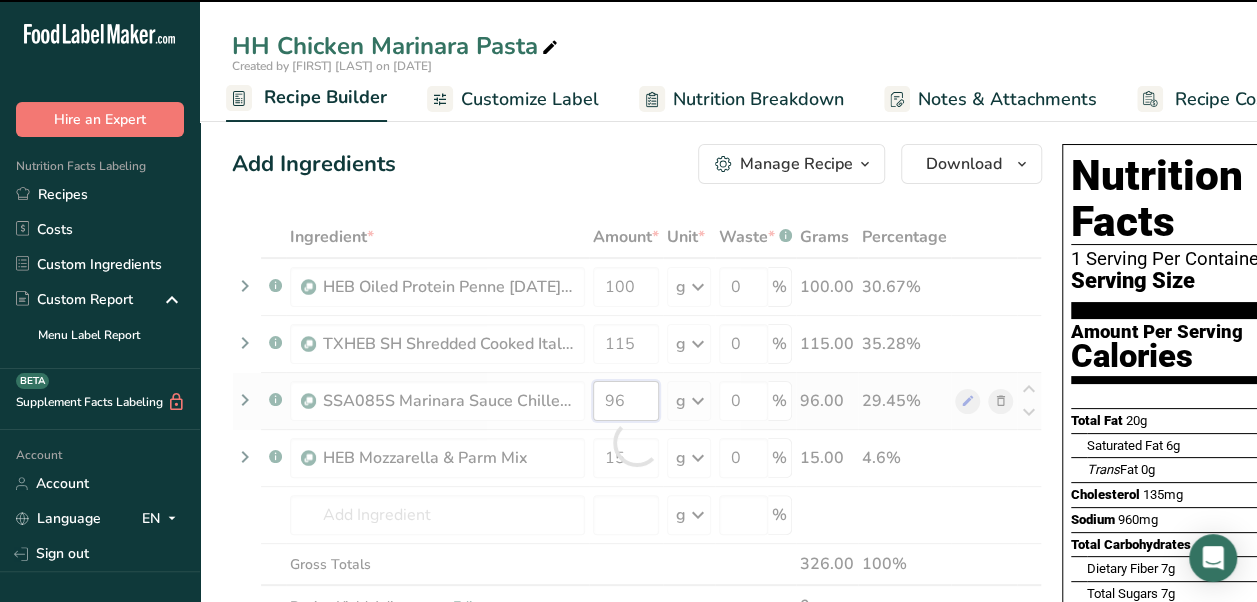type on "9" 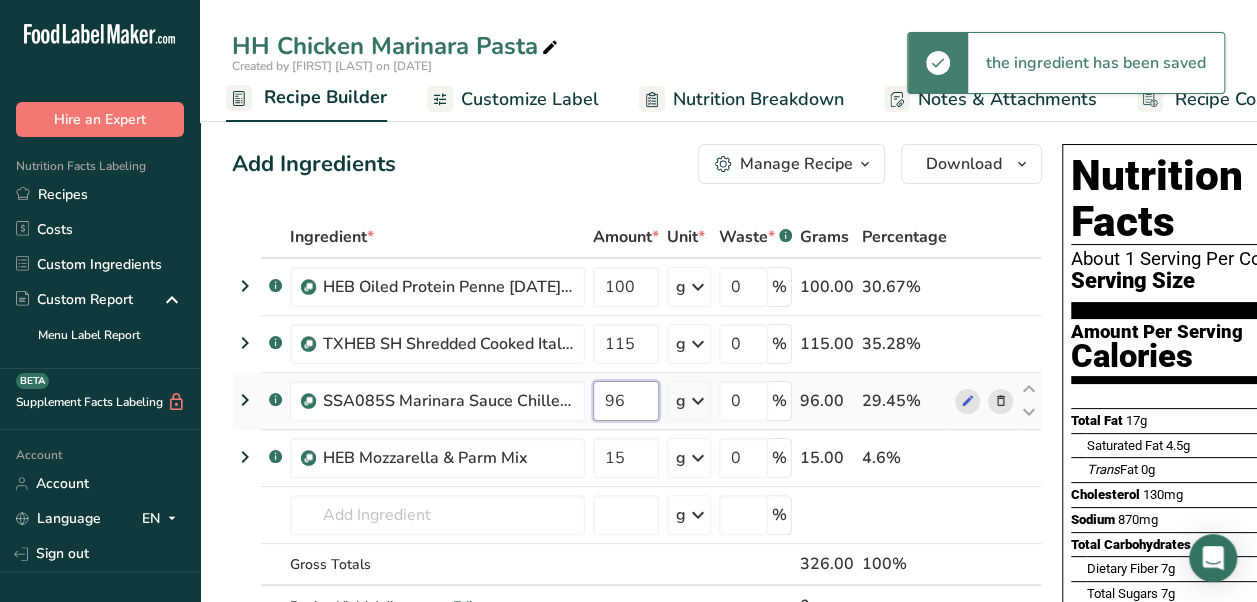 type on "9" 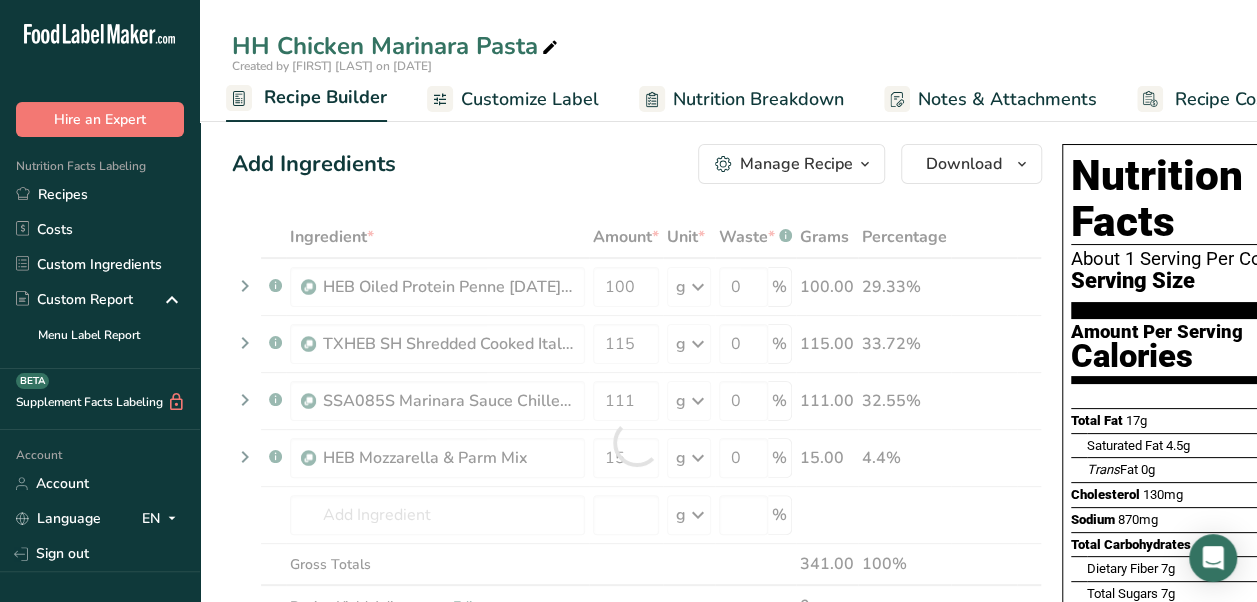 click on "130mg" at bounding box center (1163, 494) 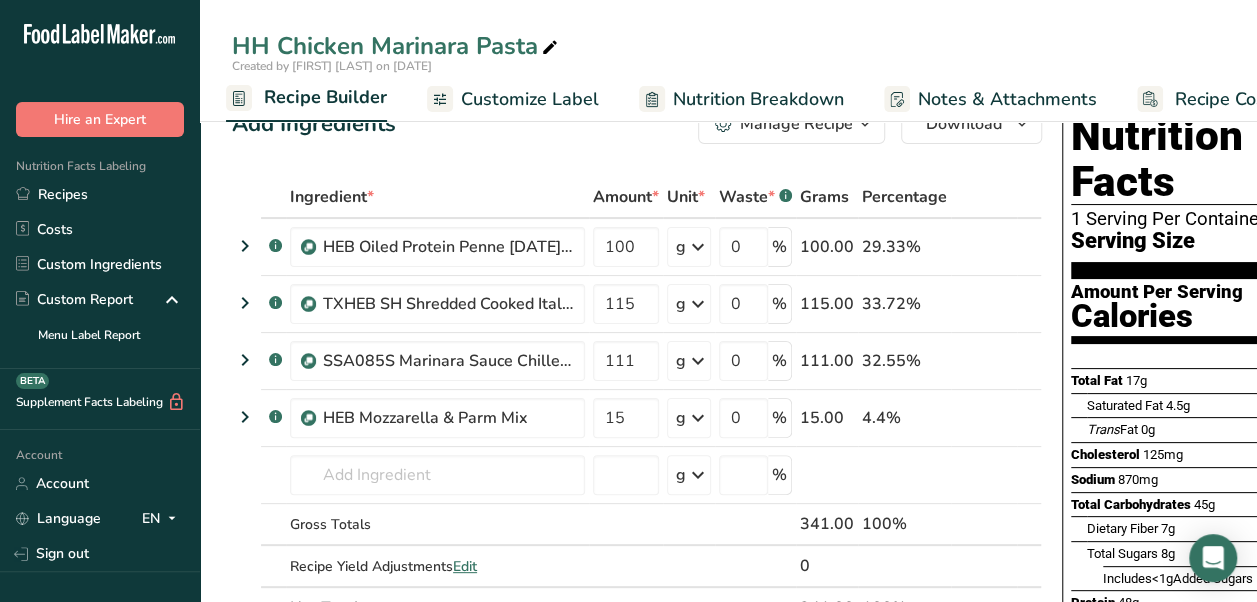 scroll, scrollTop: 30, scrollLeft: 0, axis: vertical 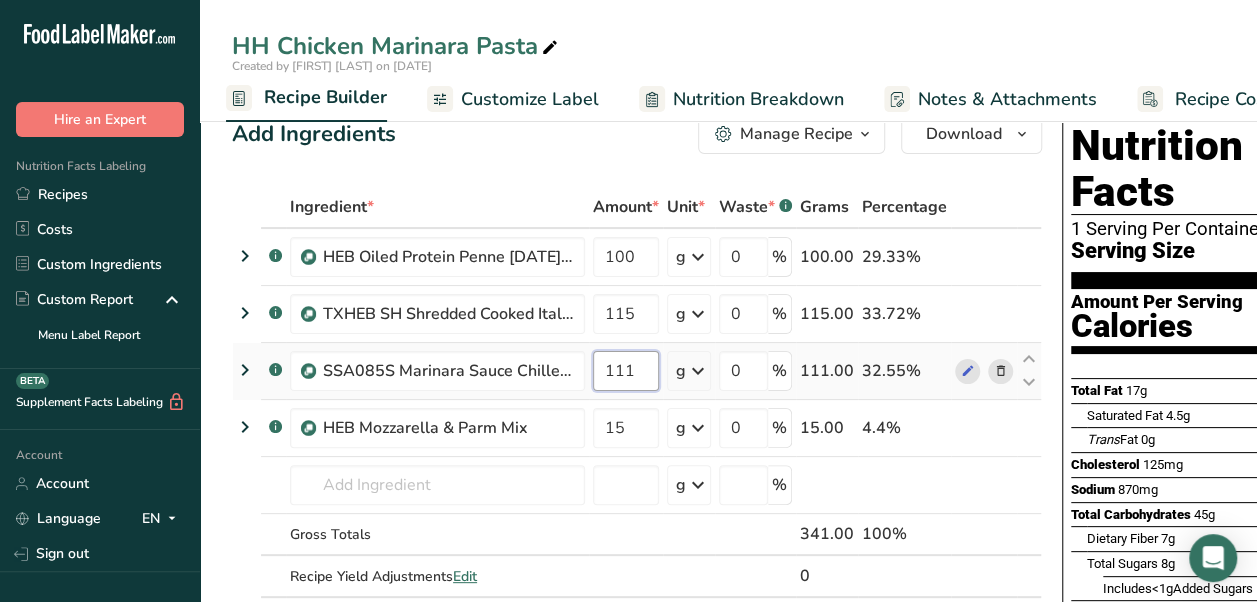 click on "111" at bounding box center [626, 371] 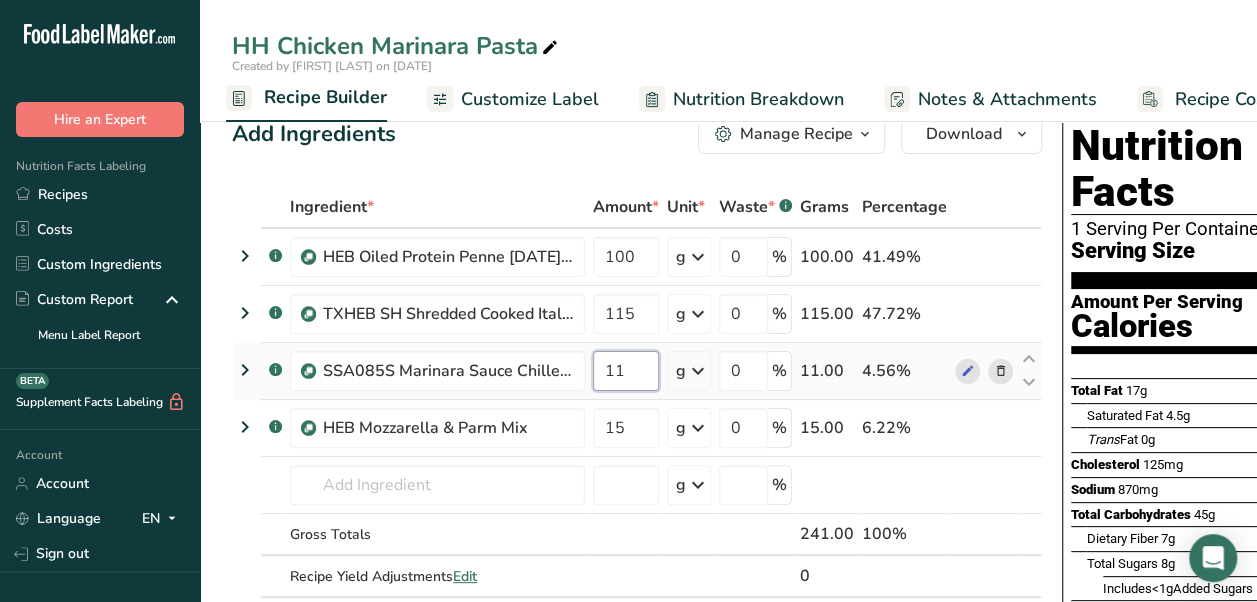 type on "1" 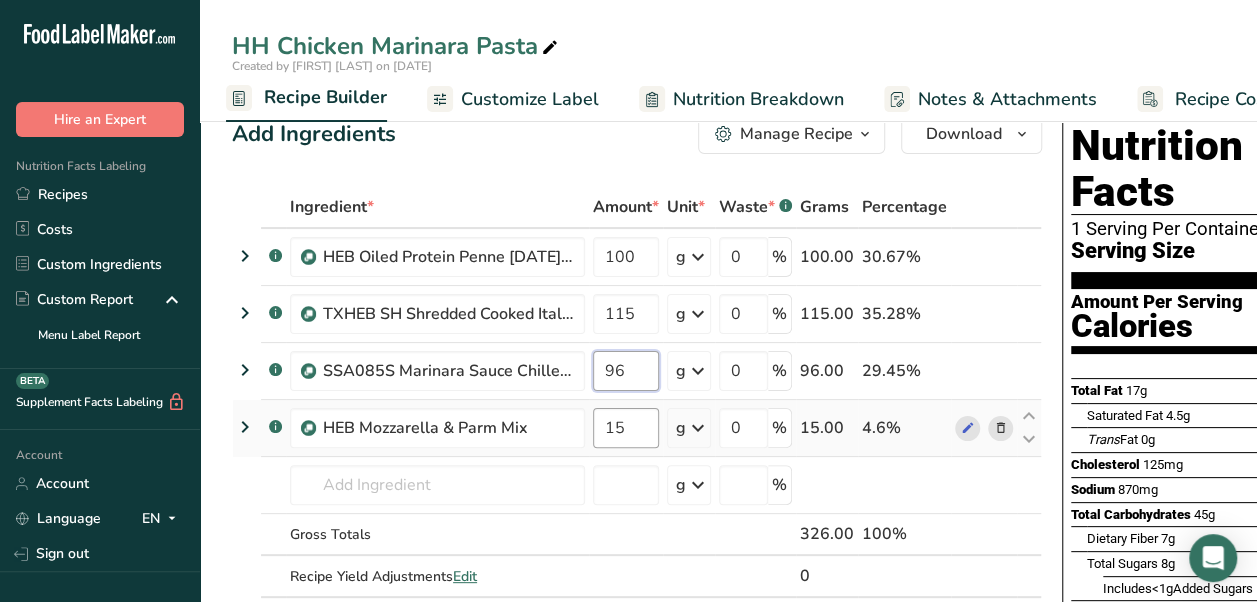type on "96" 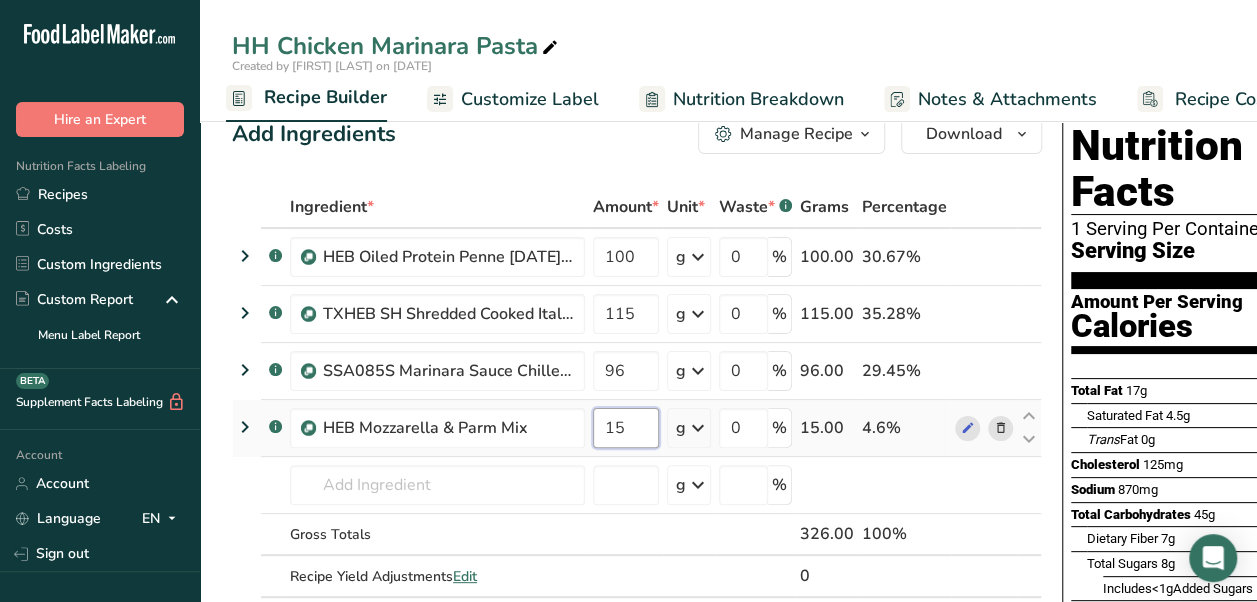 click on "HEB Oiled Protein Penne [DATE] AL
100
g
Weight Units
g
kg
mg
See more
Volume Units
l
mL
fl oz
See more
0
%
100.00
30.67%
.a-a{fill:#347362;}.b-a{fill:#fff;}
TXHEB SH Shredded Cooked Italian Chicken 5oz (35% moisture loss) V601 [DATE] AC
115
g
Weight Units
g
kg
mg
See more
Volume Units
l
mL
fl oz
See more" at bounding box center (637, 412) 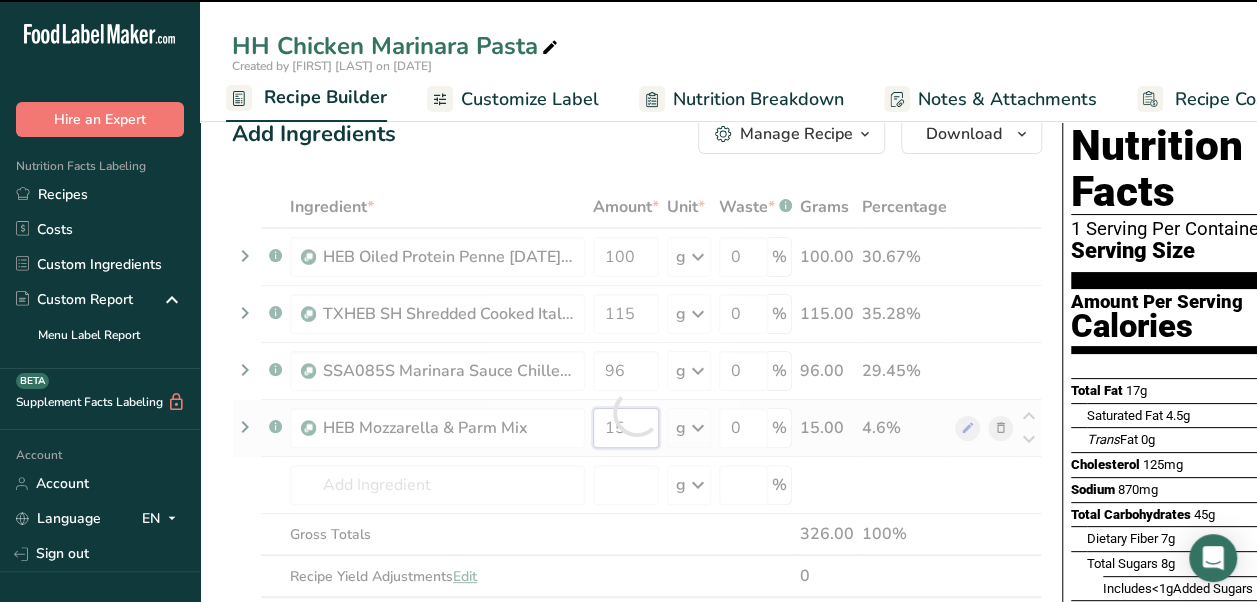 type on "1" 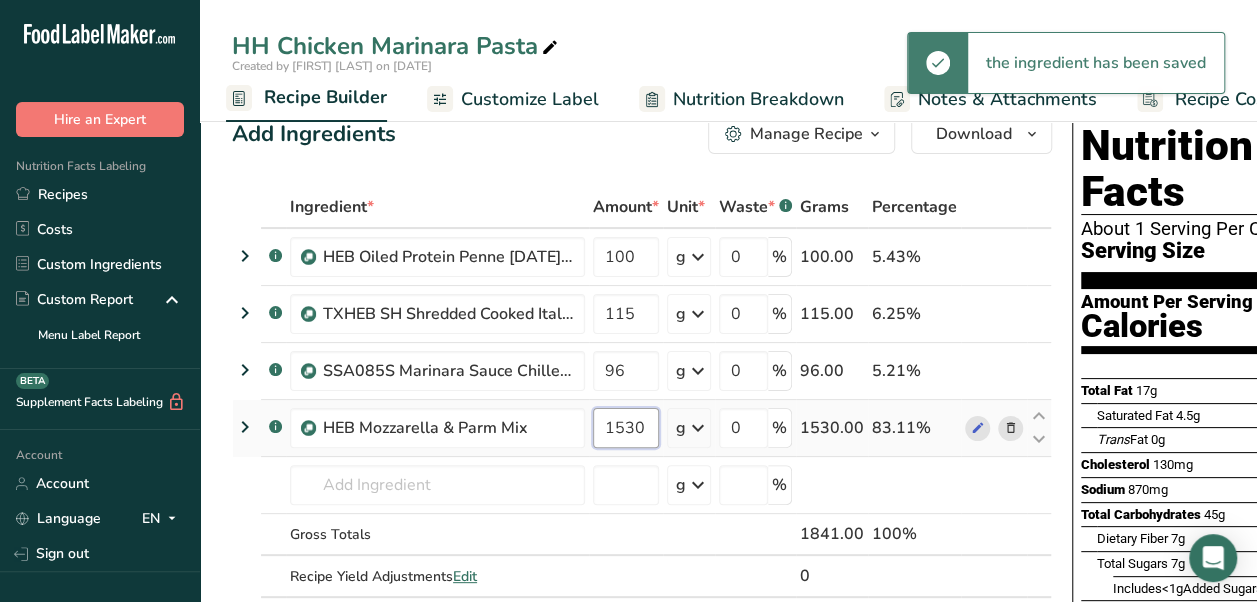 scroll, scrollTop: 0, scrollLeft: 0, axis: both 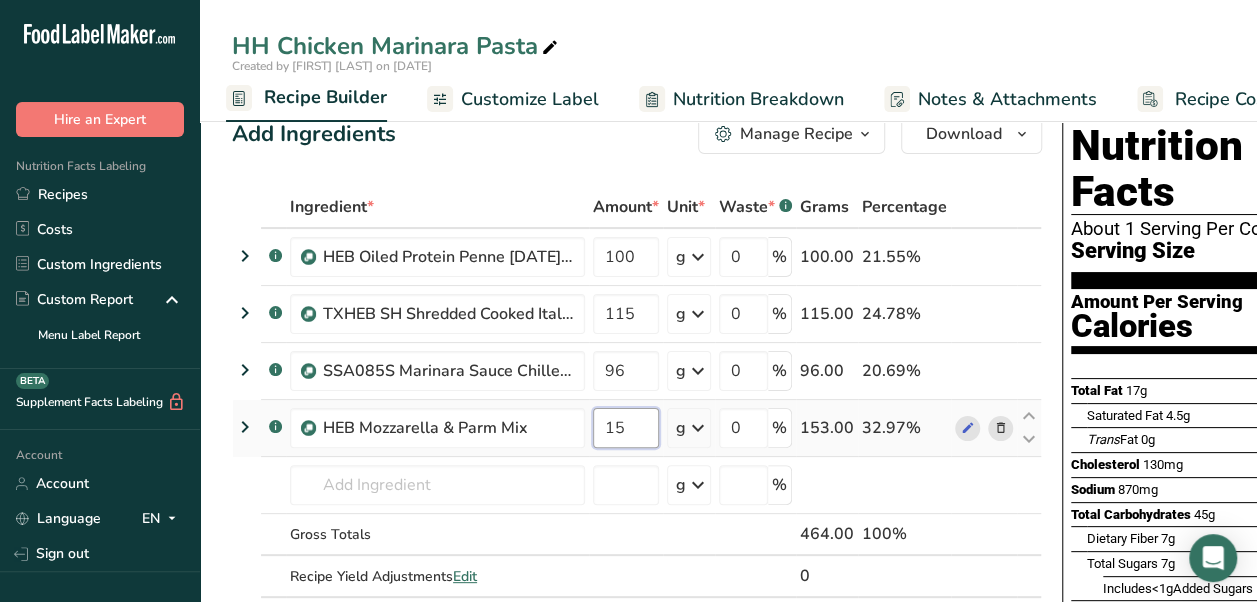 type on "1" 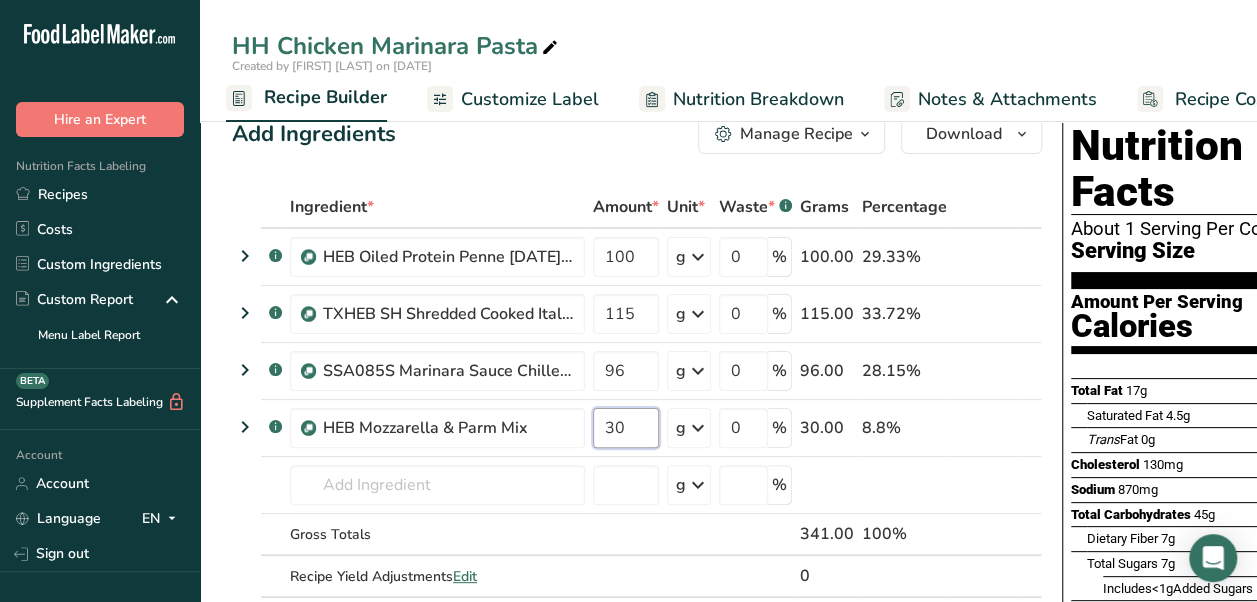 type on "30" 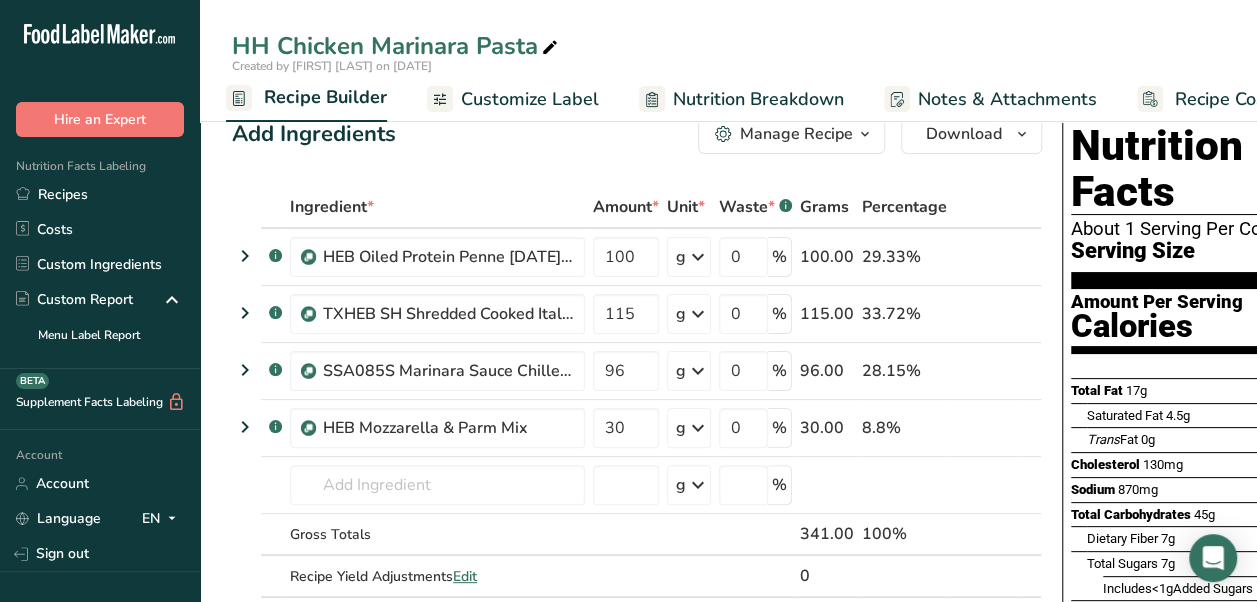 click on "Total Carbohydrates
45g" at bounding box center (1143, 515) 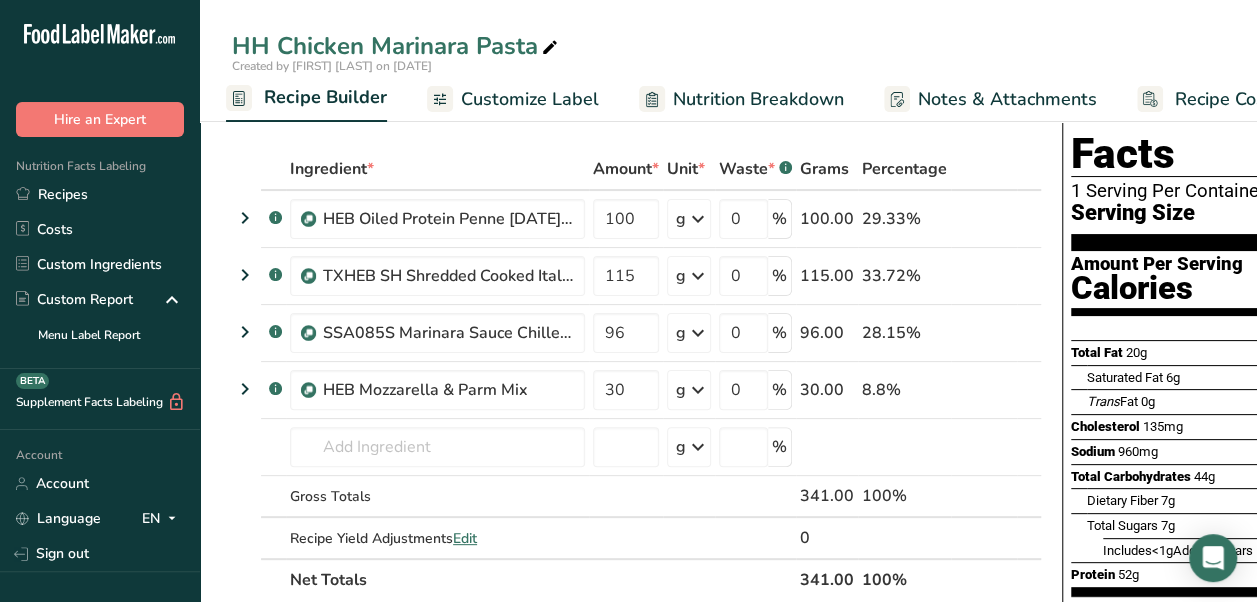 scroll, scrollTop: 70, scrollLeft: 0, axis: vertical 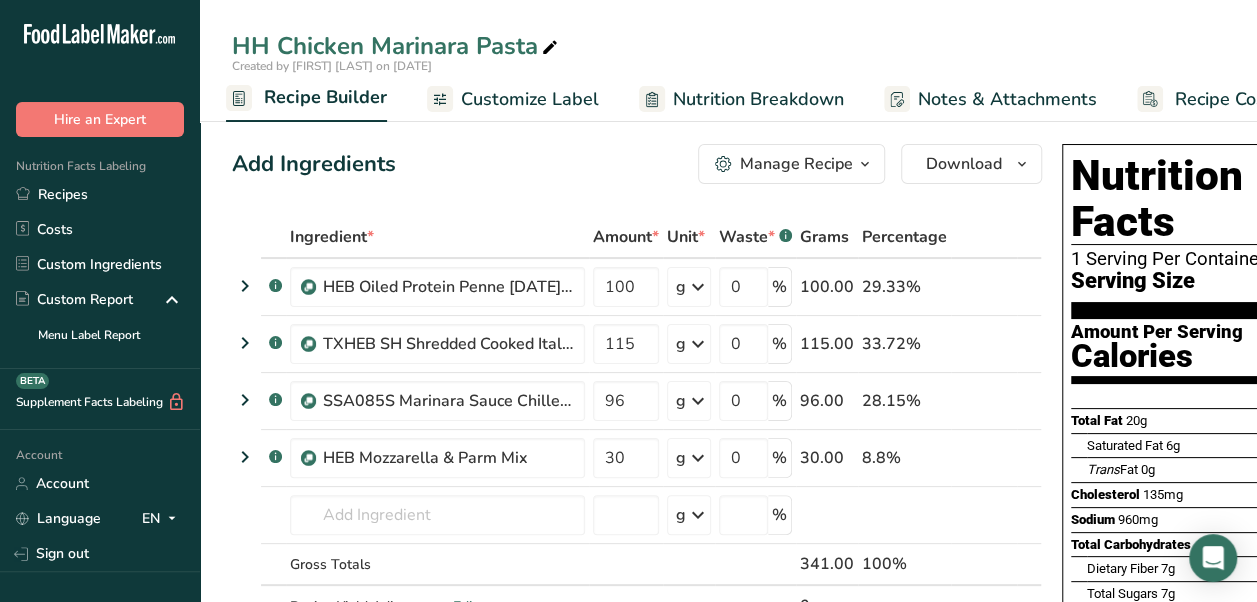 click on "Add Ingredients
Manage Recipe         Delete Recipe           Duplicate Recipe             Scale Recipe             Save as Sub-Recipe   .a-a{fill:#347362;}.b-a{fill:#fff;}                               Nutrition Breakdown                 Recipe Card
NEW
Amino Acids Pattern Report           Activity History
Download
Choose your preferred label style
Standard FDA label
Standard FDA label
The most common format for nutrition facts labels in compliance with the FDA's typeface, style and requirements
Tabular FDA label
A label format compliant with the FDA regulations presented in a tabular (horizontal) display.
Linear FDA label
A simple linear display for small sized packages.
Simplified FDA label" at bounding box center [637, 164] 